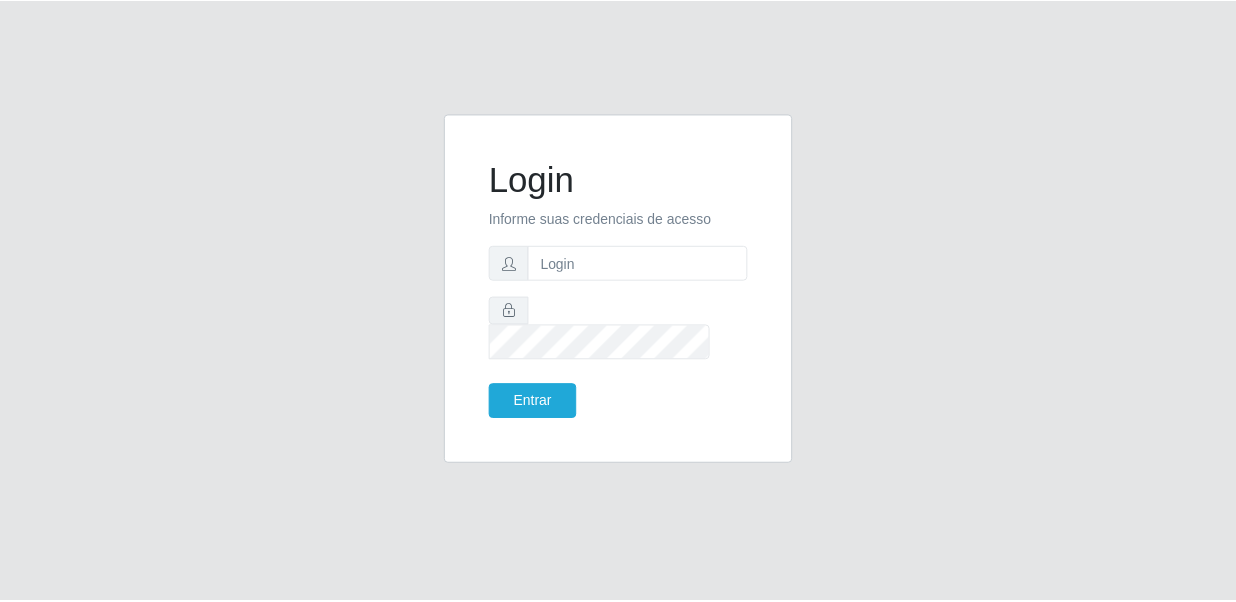 scroll, scrollTop: 0, scrollLeft: 0, axis: both 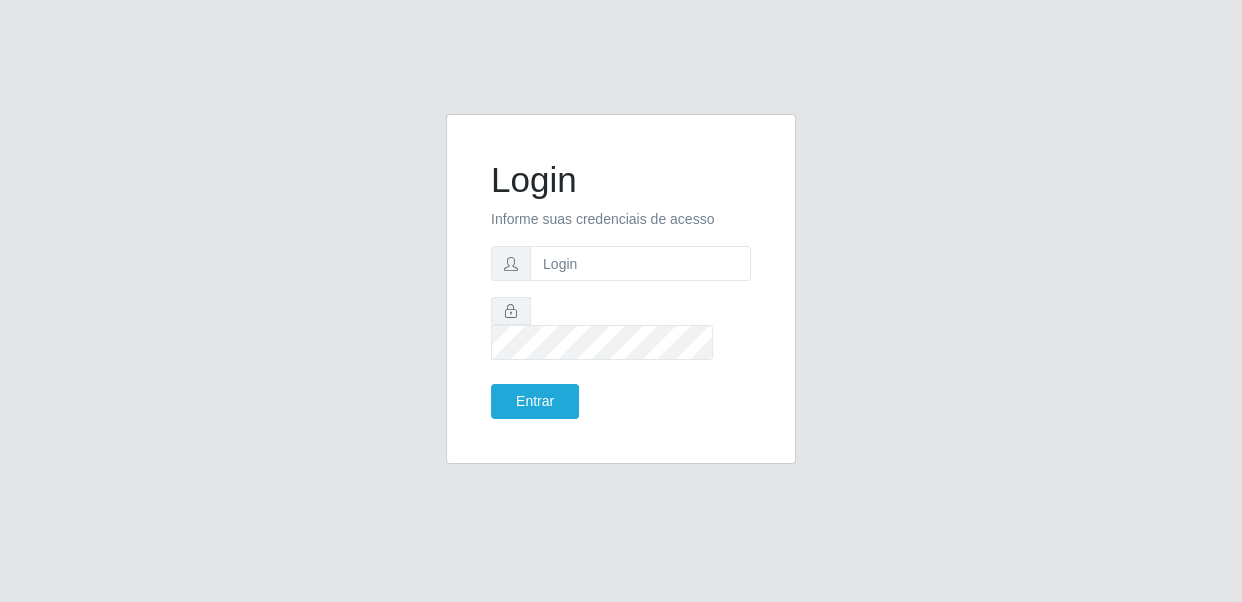 click on "Login Informe suas credenciais de acesso Entrar" at bounding box center (621, 289) 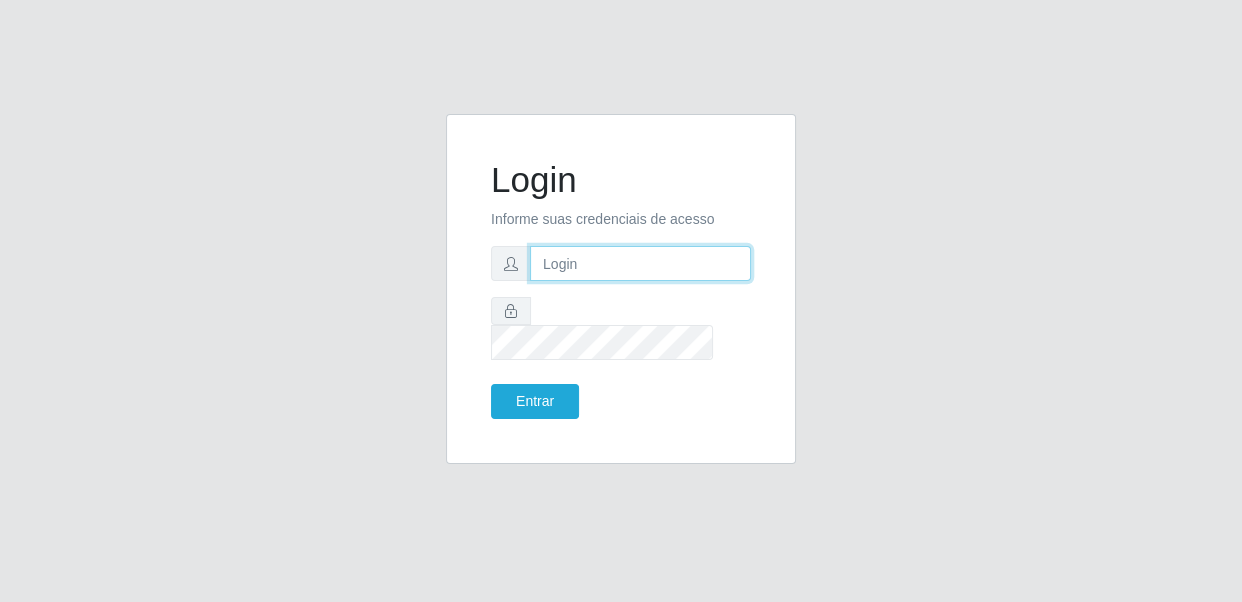 click at bounding box center [640, 263] 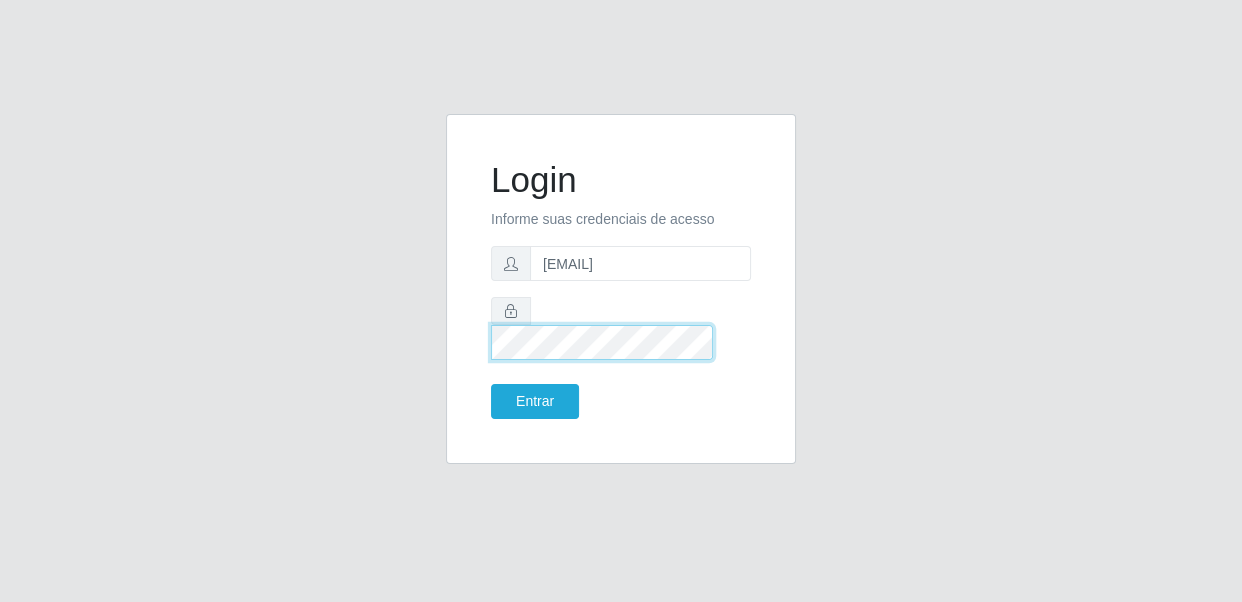 click on "Entrar" at bounding box center [535, 401] 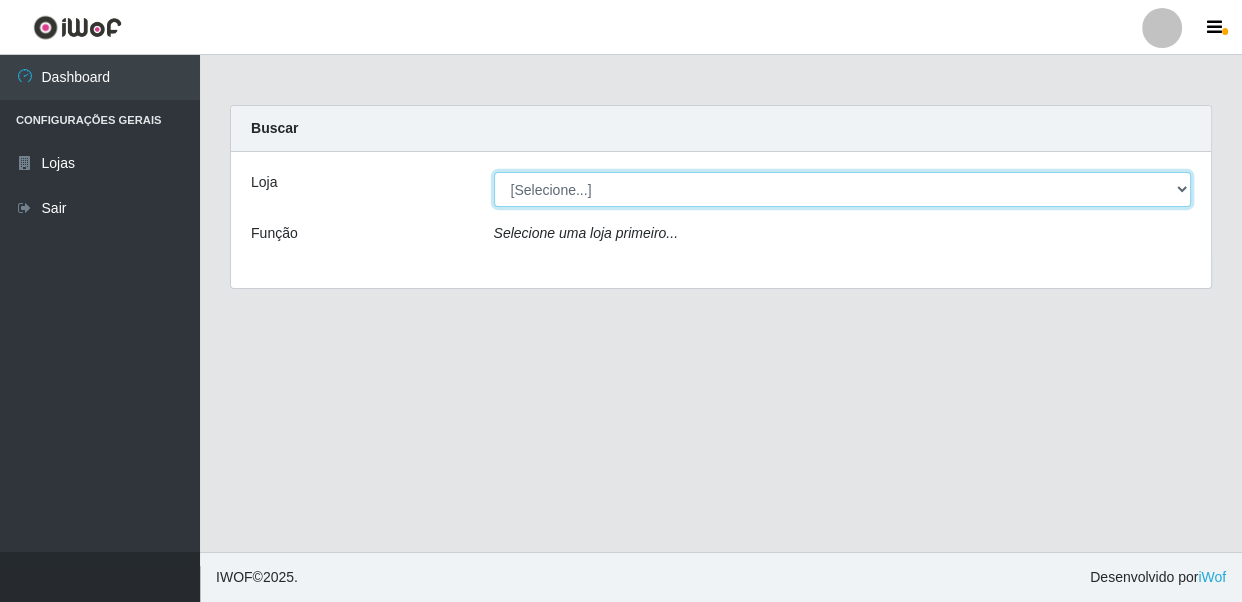 click on "[Selecione...] SUPER SHOW - Coophab" at bounding box center [843, 189] 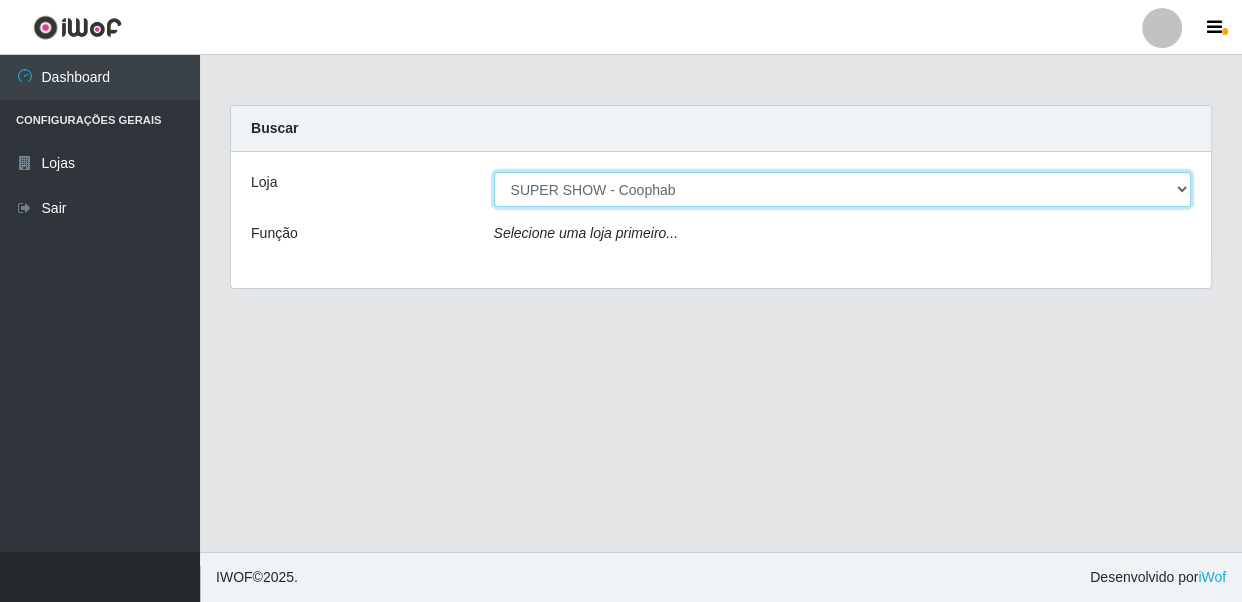 click on "[Selecione...] SUPER SHOW - Coophab" at bounding box center (843, 189) 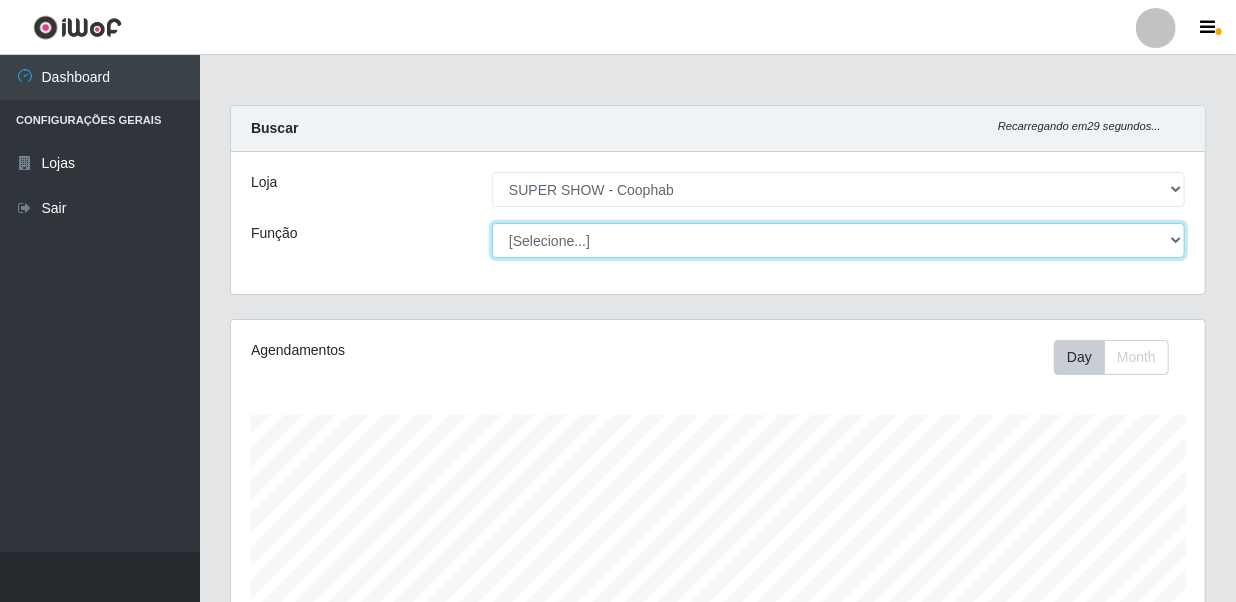 click on "[Selecione...] ASG ASG + ASG ++ Auxiliar de Estacionamento Auxiliar de Estacionamento + Auxiliar de Estacionamento ++ Balconista Balconista + Balconista ++ Embalador Embalador + Embalador ++ Operador de Caixa Operador de Caixa + Operador de Caixa ++ Repositor  Repositor + Repositor ++" at bounding box center [838, 240] 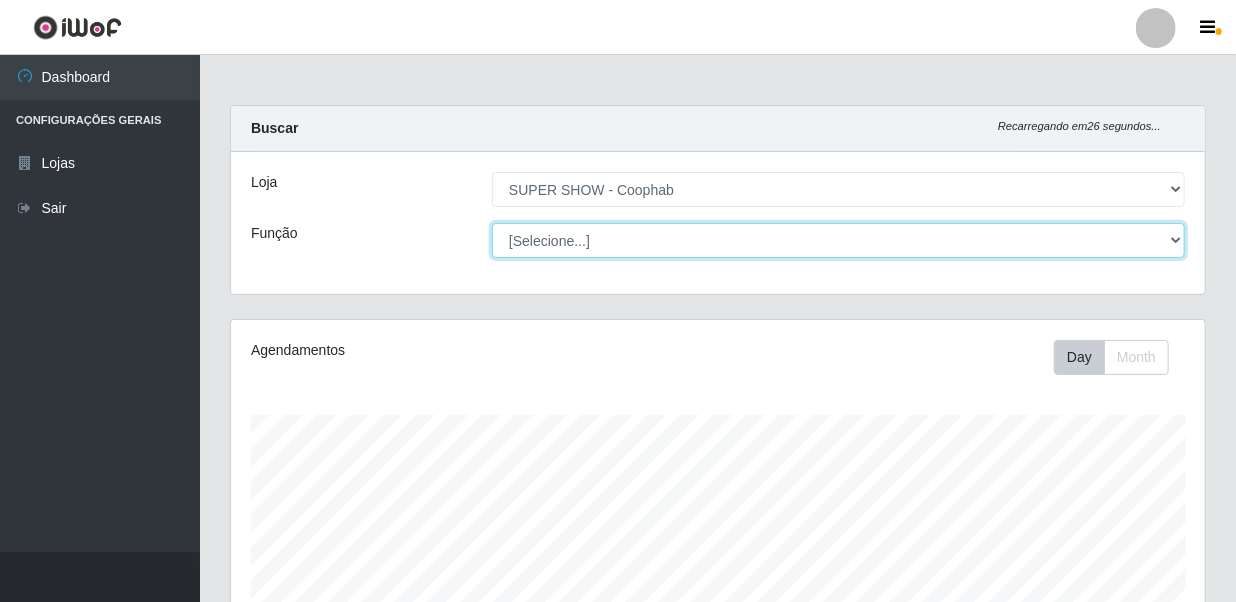 select on "22" 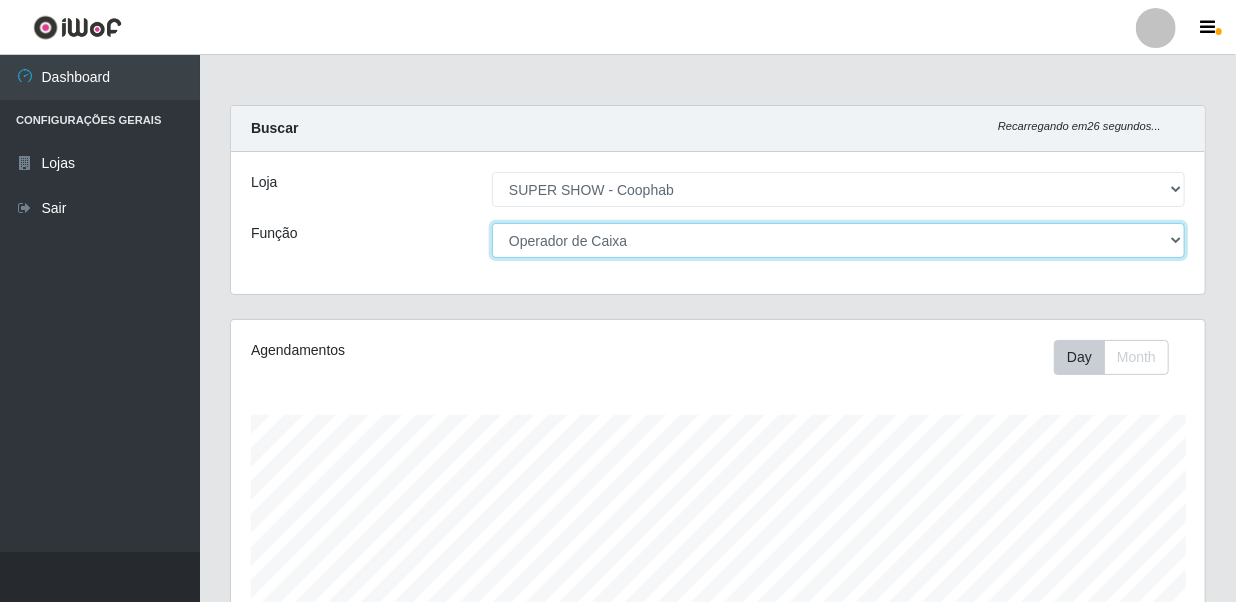 click on "[Selecione...] ASG ASG + ASG ++ Auxiliar de Estacionamento Auxiliar de Estacionamento + Auxiliar de Estacionamento ++ Balconista Balconista + Balconista ++ Embalador Embalador + Embalador ++ Operador de Caixa Operador de Caixa + Operador de Caixa ++ Repositor  Repositor + Repositor ++" at bounding box center [838, 240] 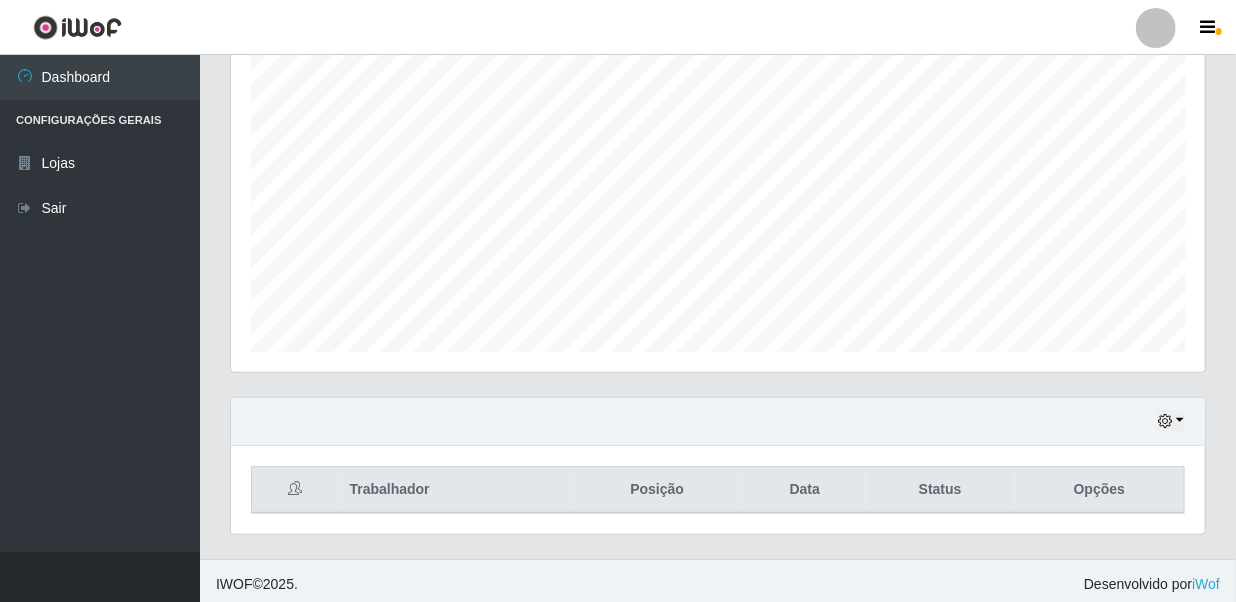 scroll, scrollTop: 369, scrollLeft: 0, axis: vertical 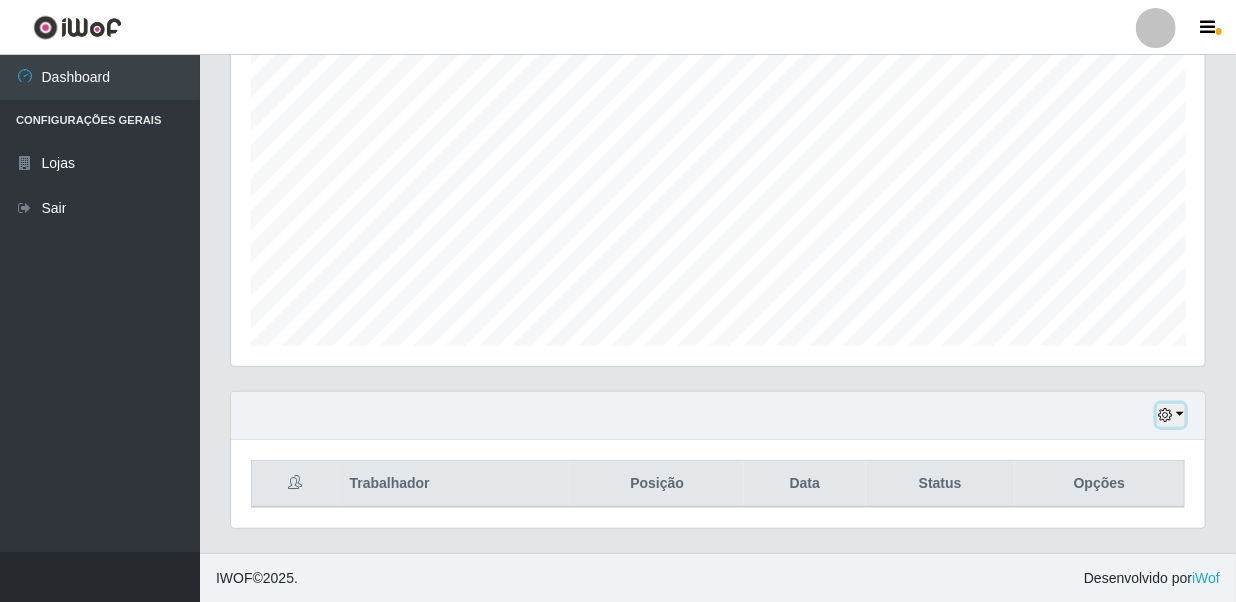 click at bounding box center (1165, 415) 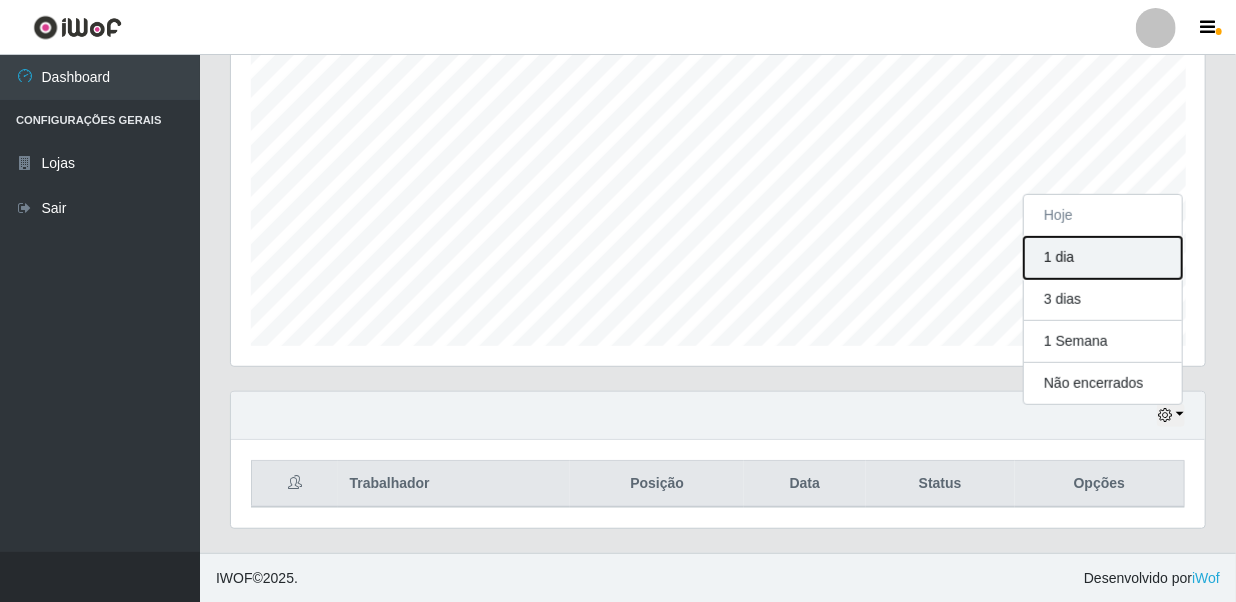 click on "1 dia" at bounding box center [1103, 258] 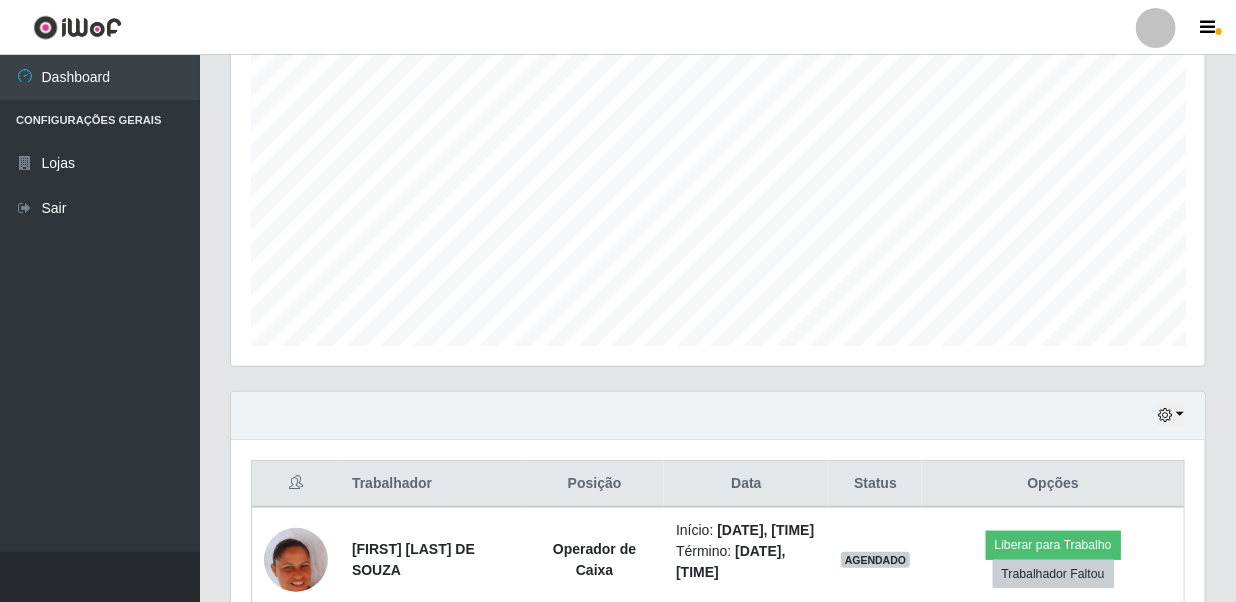 scroll, scrollTop: 493, scrollLeft: 0, axis: vertical 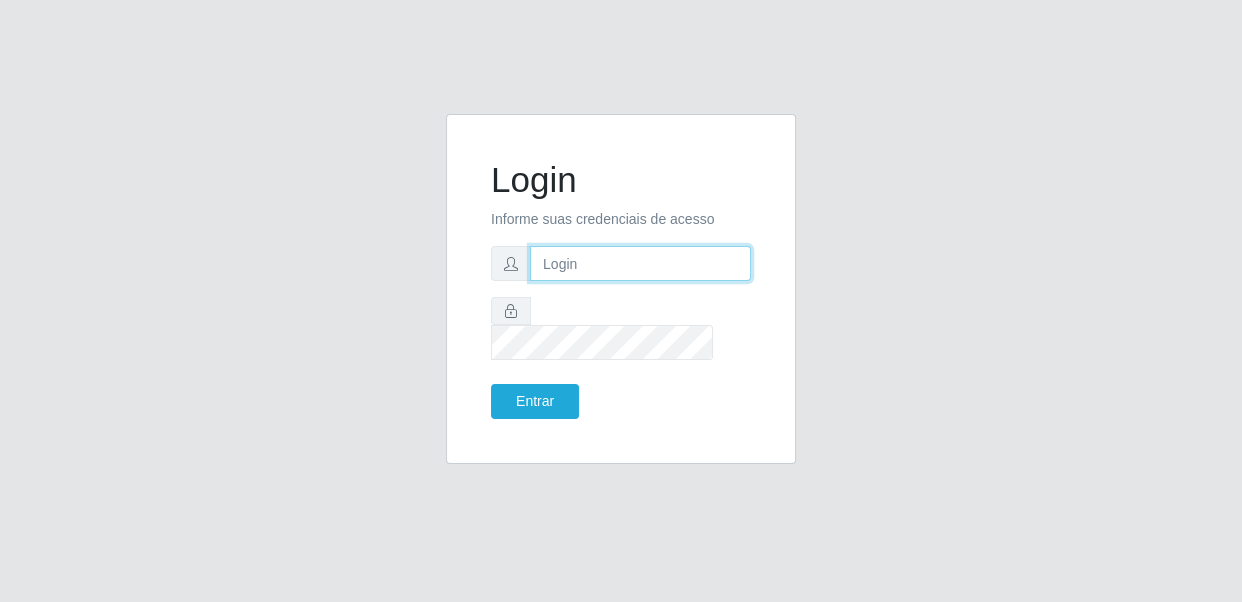 click at bounding box center [640, 263] 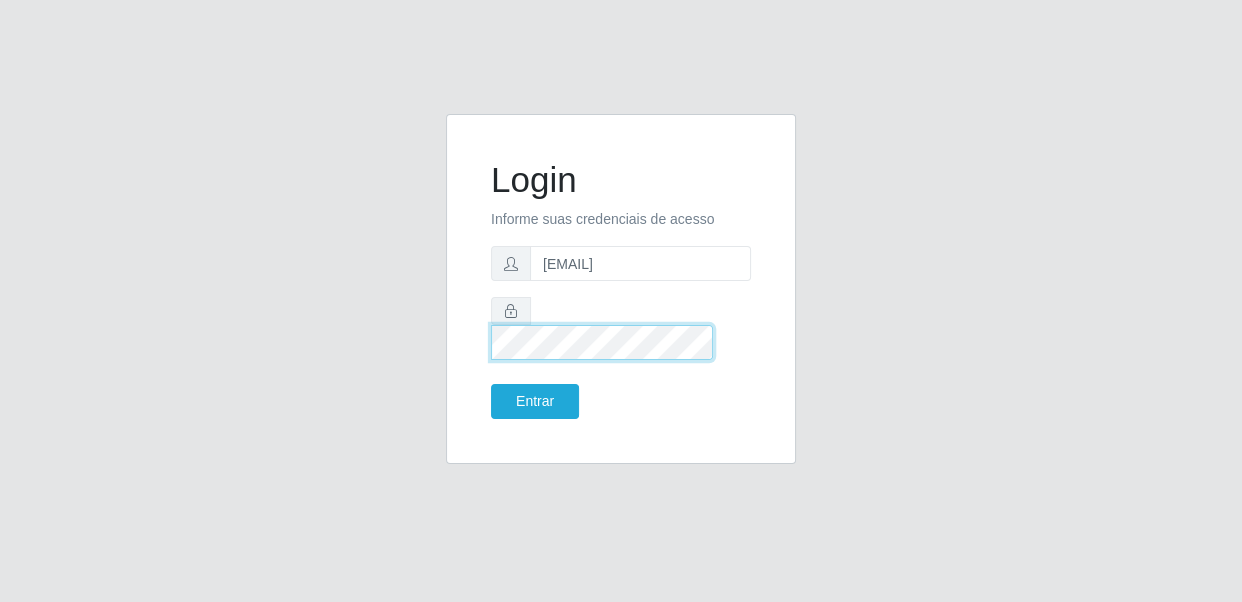 click on "Entrar" at bounding box center [535, 401] 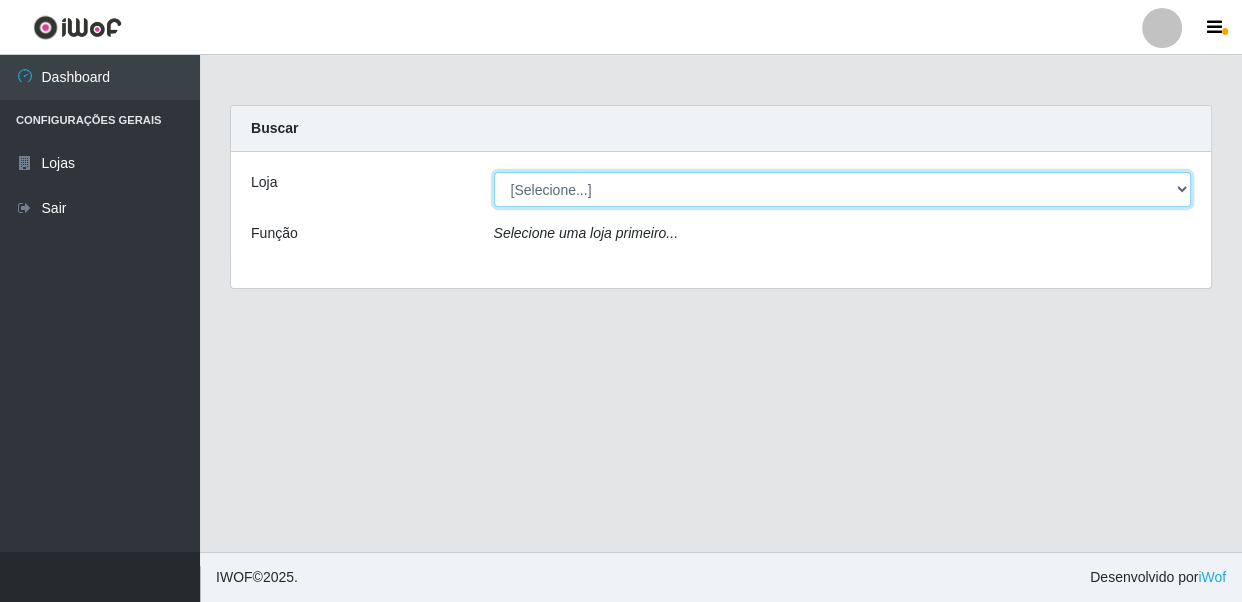 click on "[Selecione...] SUPER SHOW - Coophab" at bounding box center (843, 189) 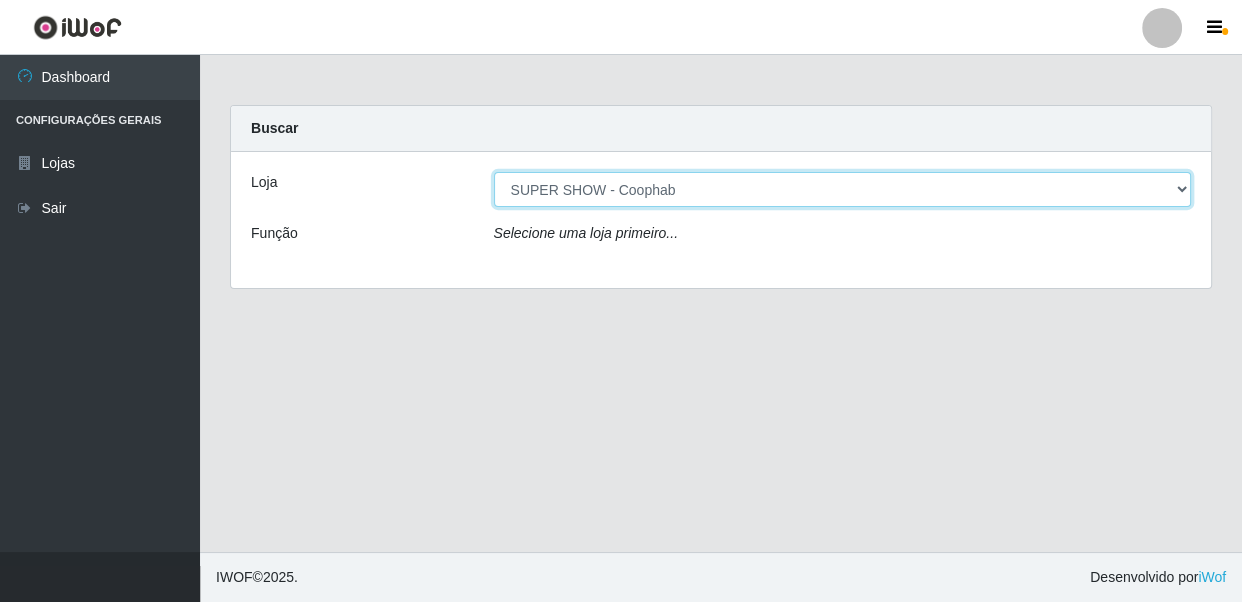 click on "[Selecione...] SUPER SHOW - Coophab" at bounding box center [843, 189] 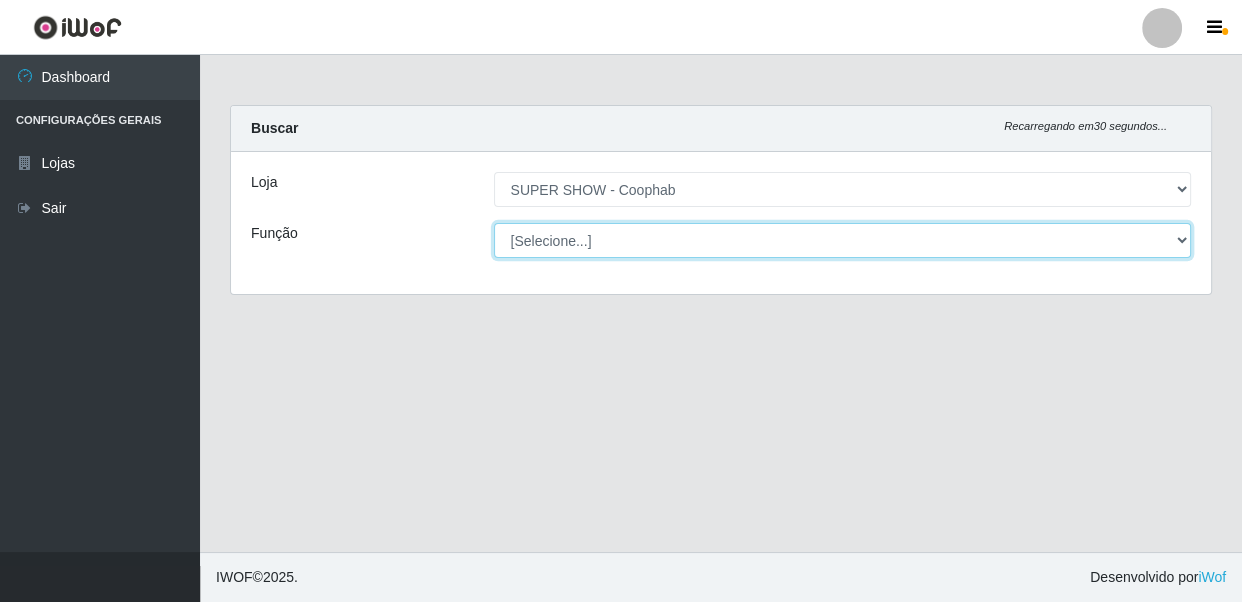 click on "[Selecione...] ASG ASG + ASG ++ Auxiliar de Estacionamento Auxiliar de Estacionamento + Auxiliar de Estacionamento ++ Balconista Balconista + Balconista ++ Embalador Embalador + Embalador ++ Operador de Caixa Operador de Caixa + Operador de Caixa ++ Repositor  Repositor + Repositor ++" at bounding box center (843, 240) 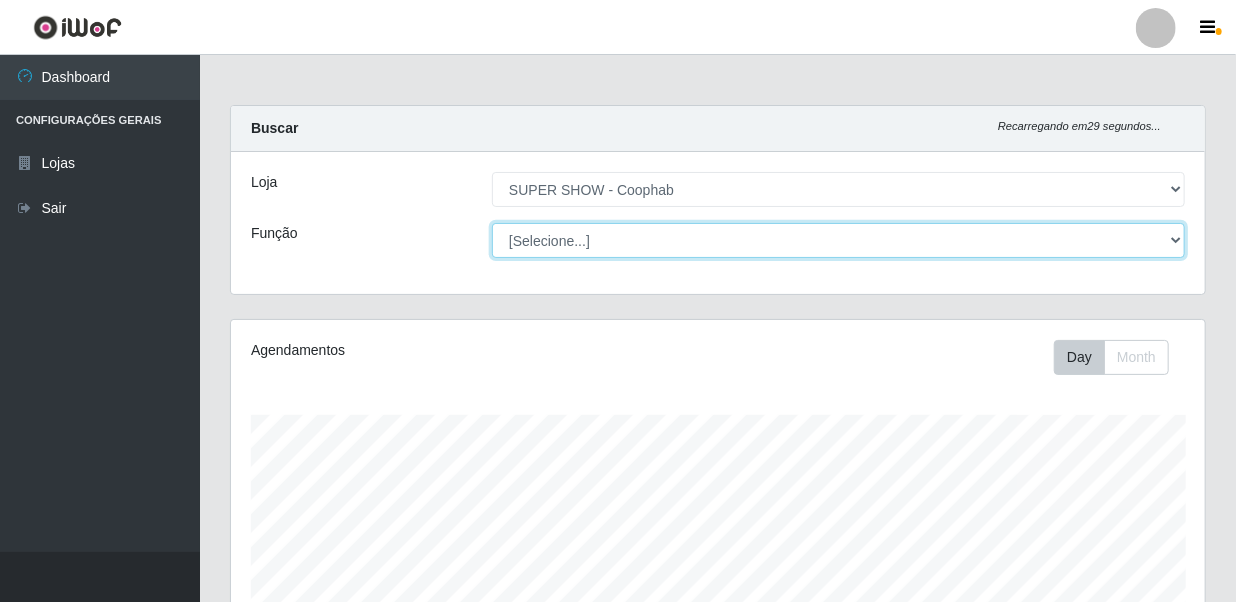 scroll, scrollTop: 999585, scrollLeft: 999025, axis: both 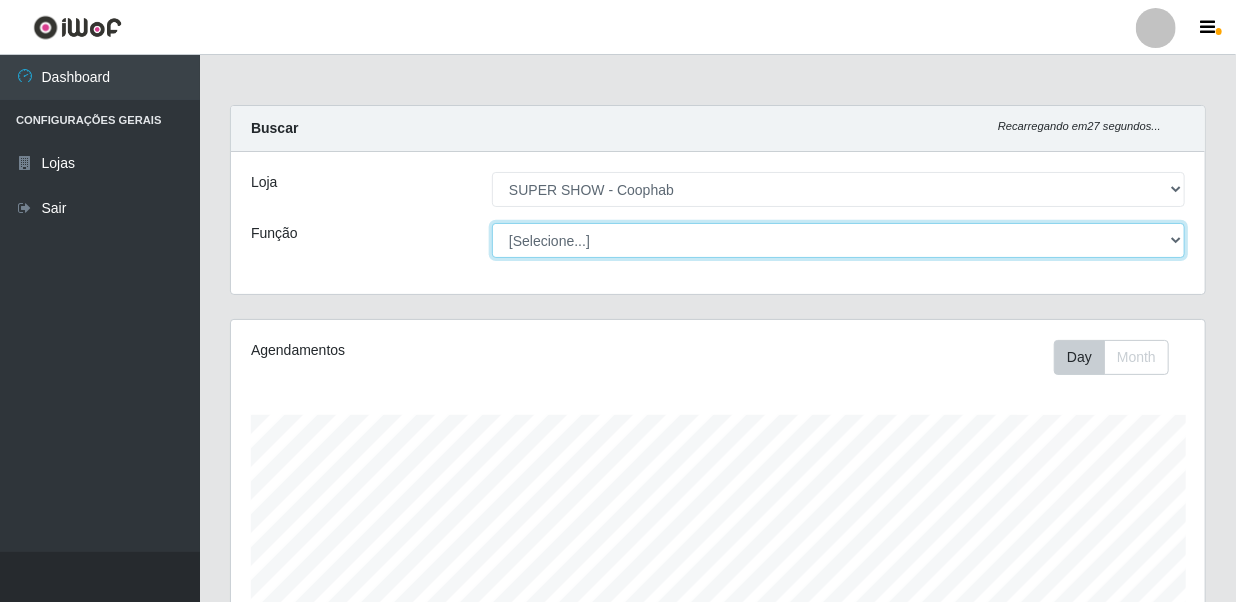 select on "22" 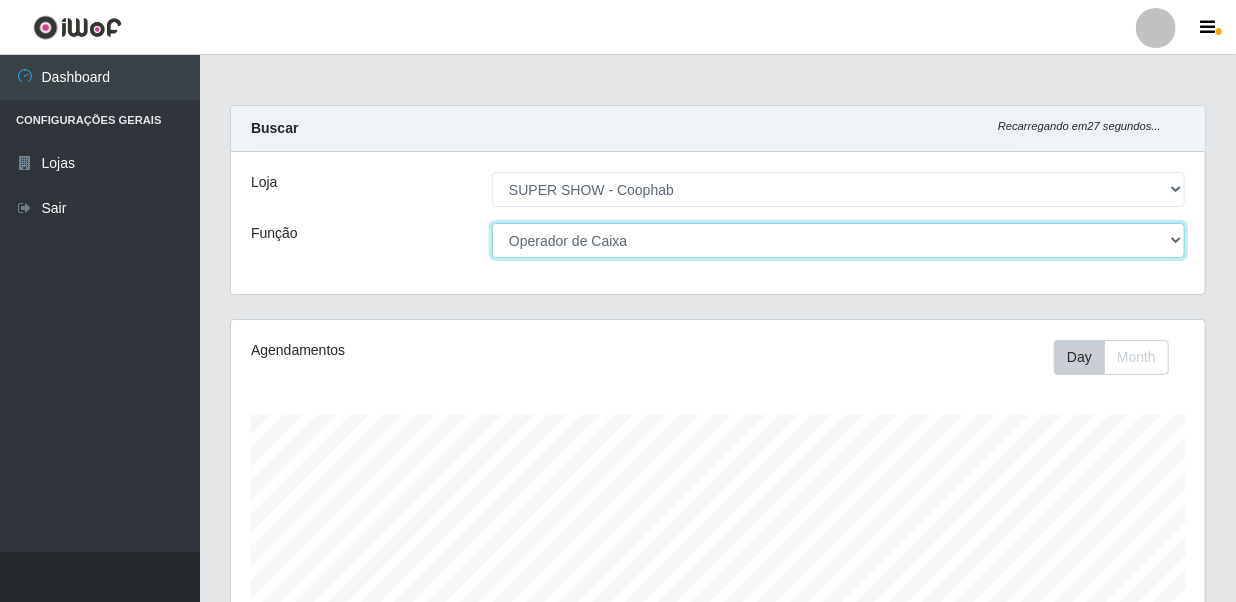 click on "[Selecione...] ASG ASG + ASG ++ Auxiliar de Estacionamento Auxiliar de Estacionamento + Auxiliar de Estacionamento ++ Balconista Balconista + Balconista ++ Embalador Embalador + Embalador ++ Operador de Caixa Operador de Caixa + Operador de Caixa ++ Repositor  Repositor + Repositor ++" at bounding box center [838, 240] 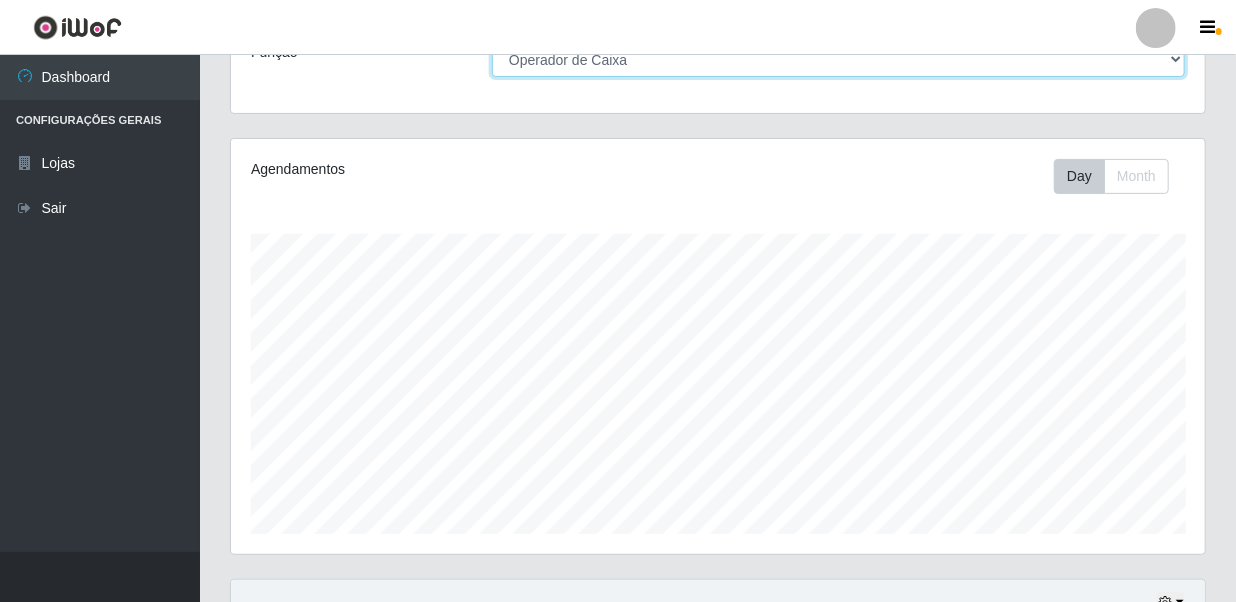 scroll, scrollTop: 369, scrollLeft: 0, axis: vertical 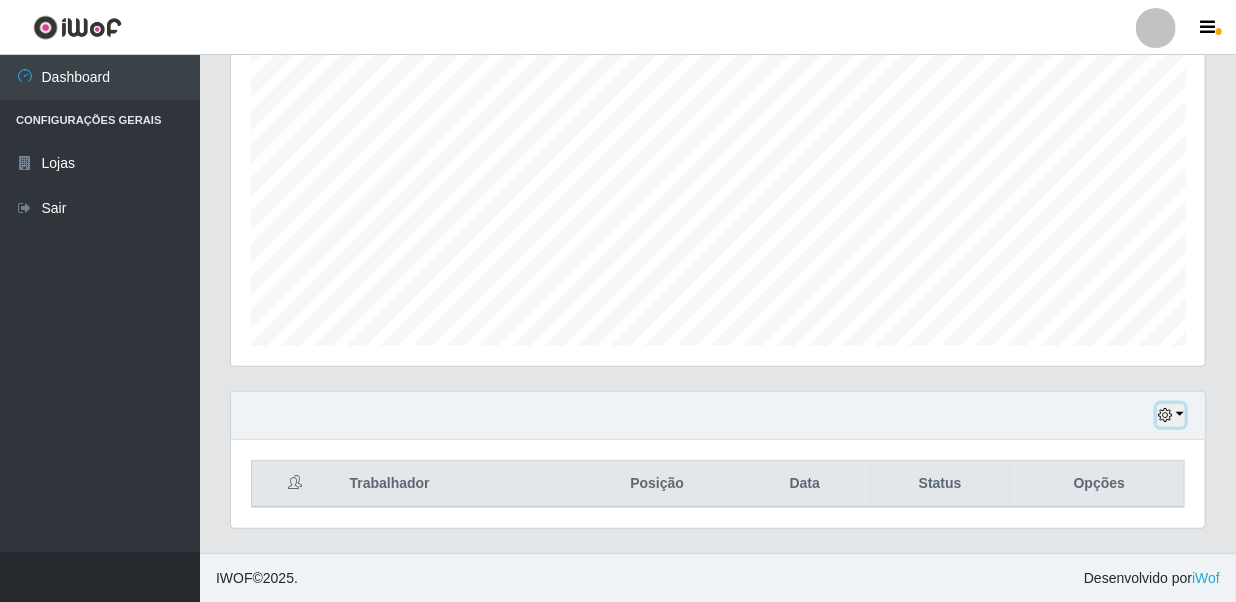 click at bounding box center [1165, 415] 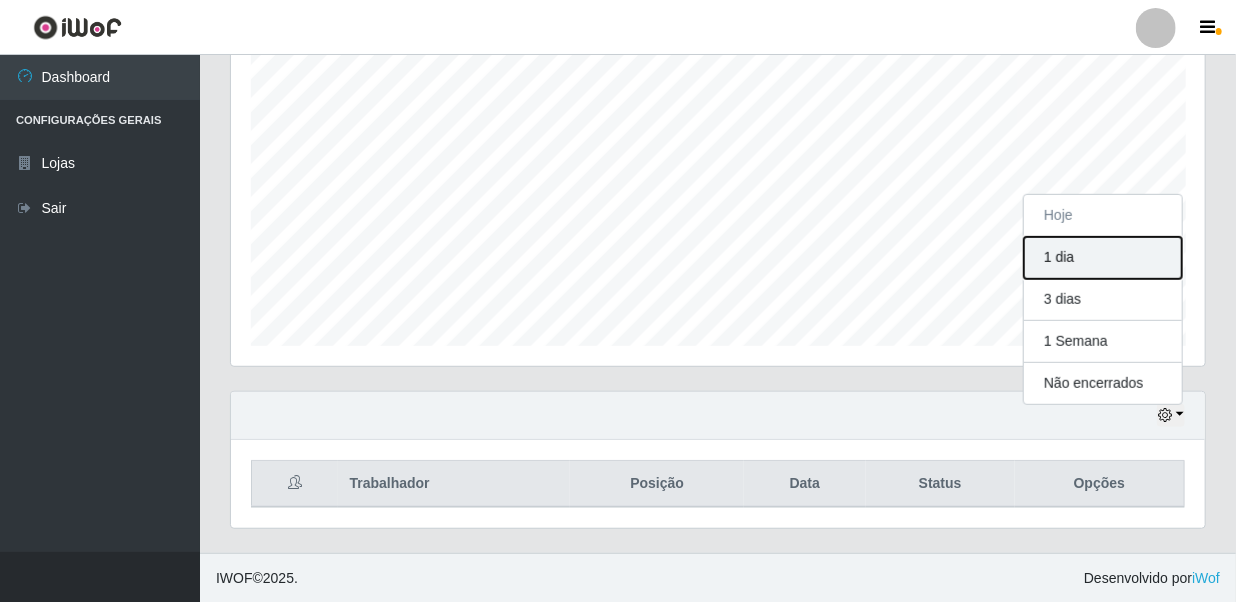 click on "1 dia" at bounding box center (1103, 258) 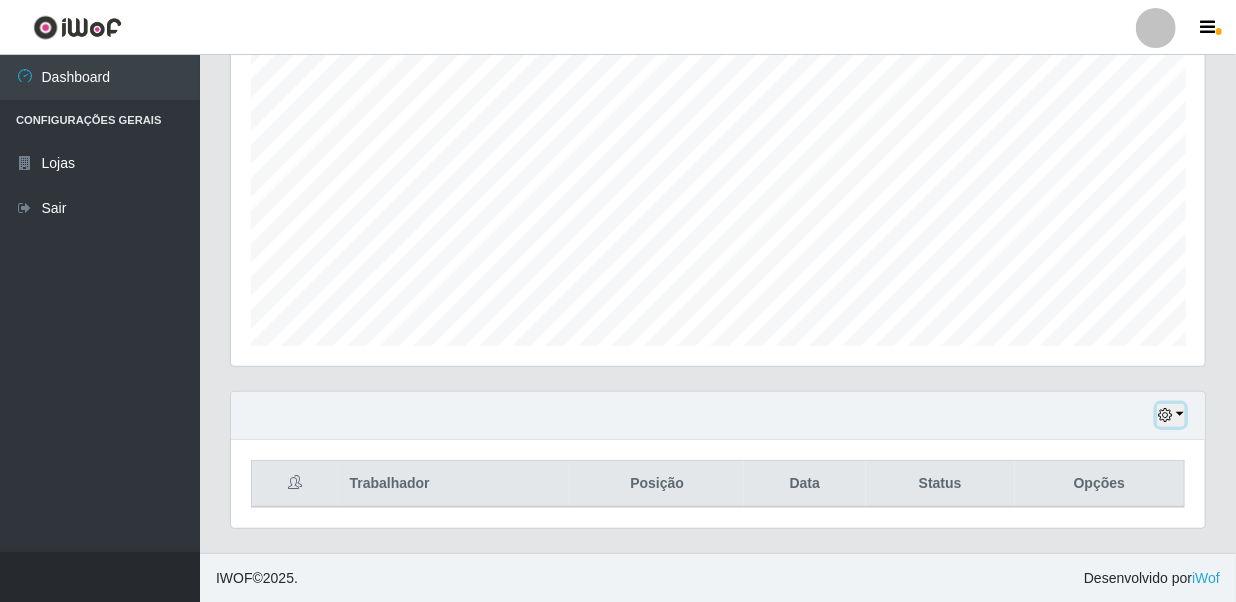 click at bounding box center [1165, 415] 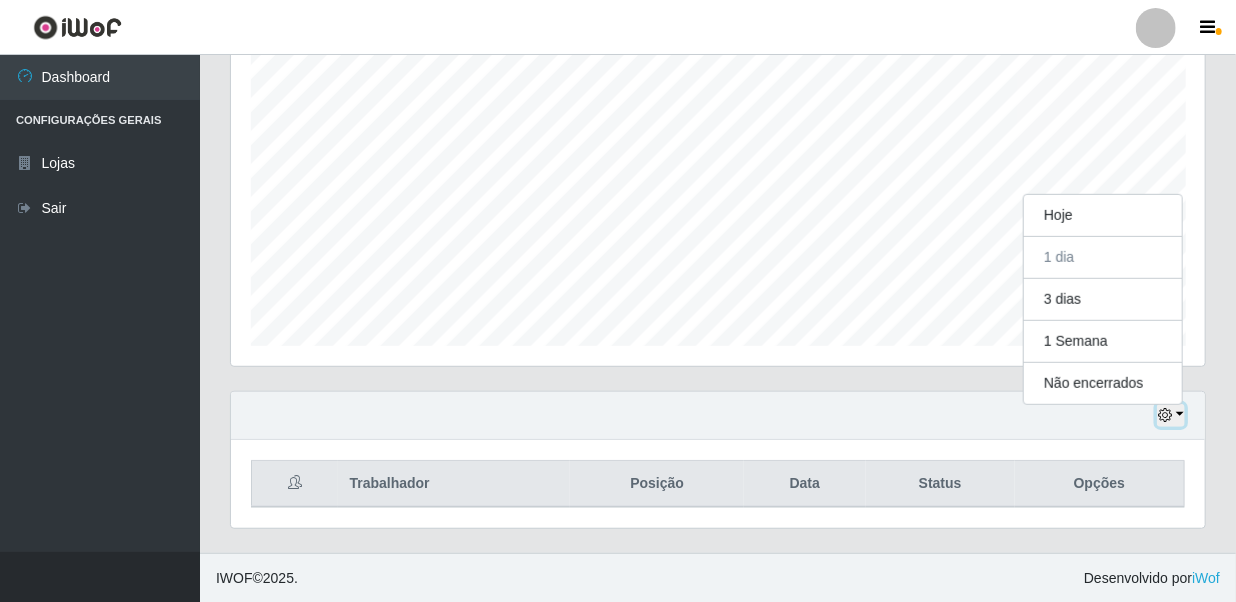 scroll, scrollTop: 415, scrollLeft: 974, axis: both 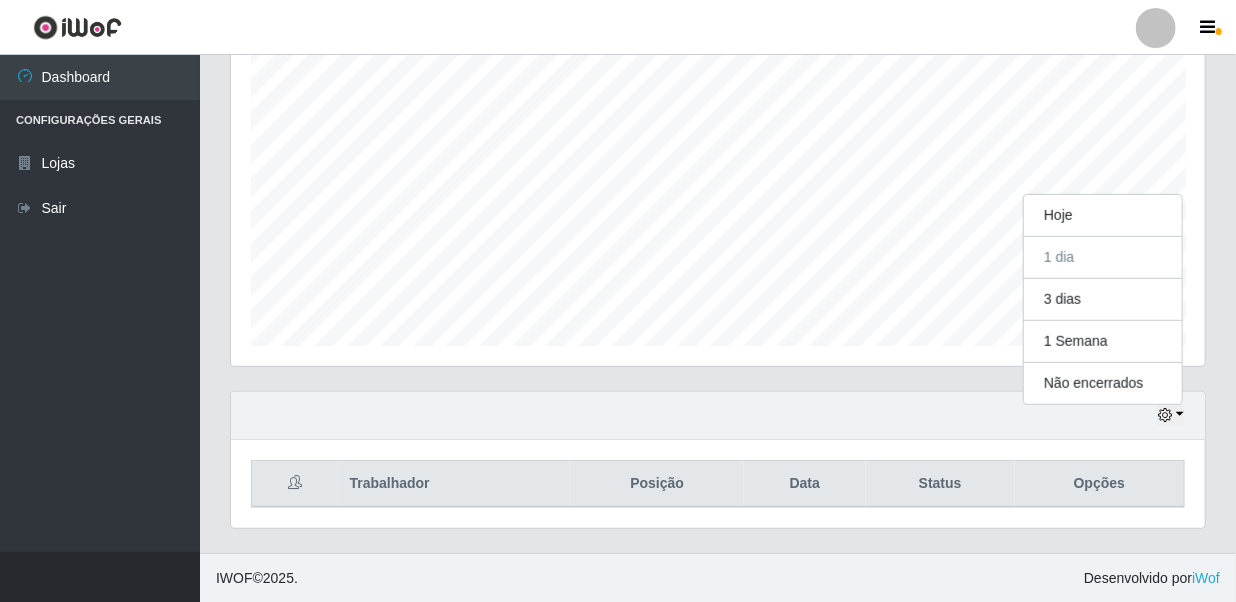 click on "Agendamentos Day Month 25/06 Agendamentos 12" at bounding box center [718, 158] 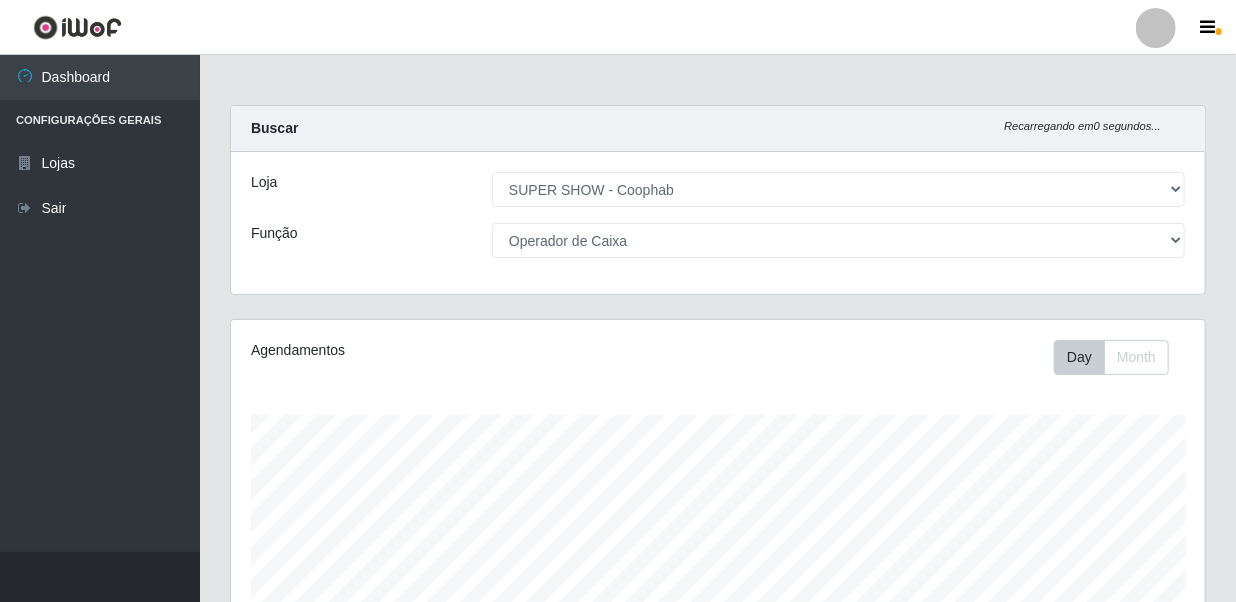 scroll, scrollTop: 369, scrollLeft: 0, axis: vertical 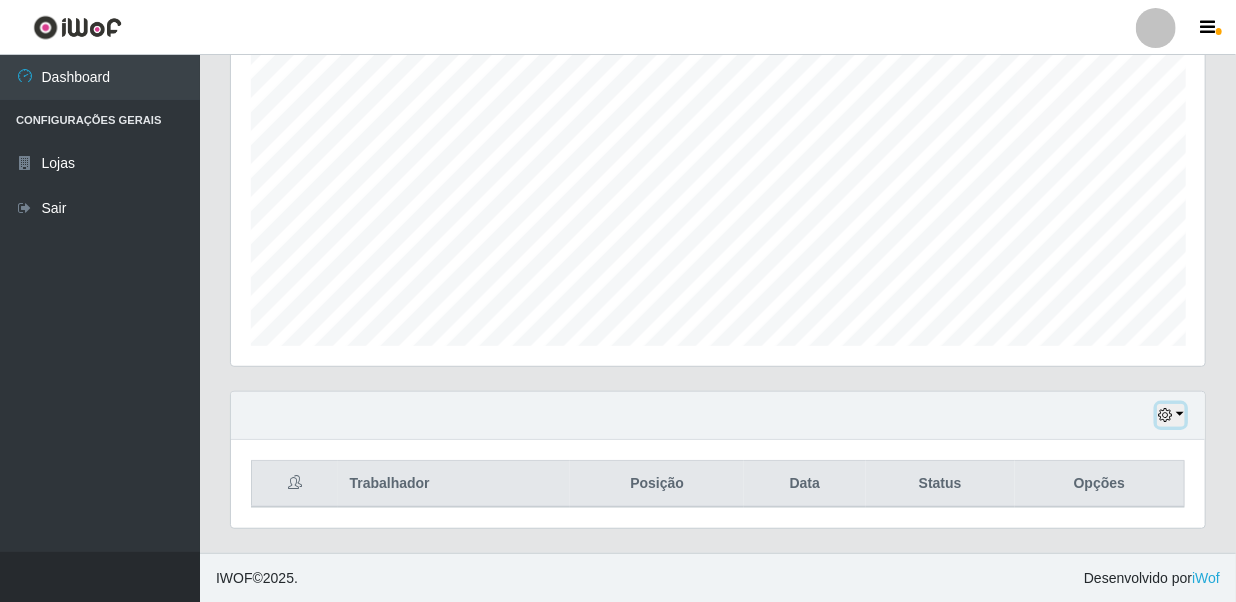 click at bounding box center [1171, 415] 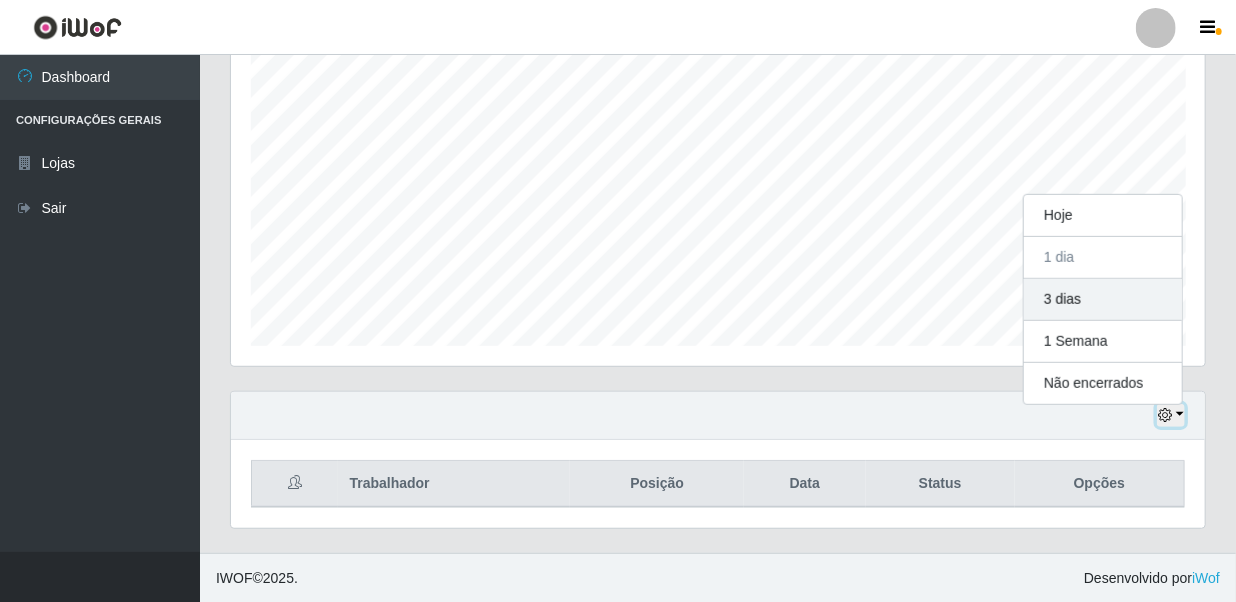 scroll, scrollTop: 187, scrollLeft: 0, axis: vertical 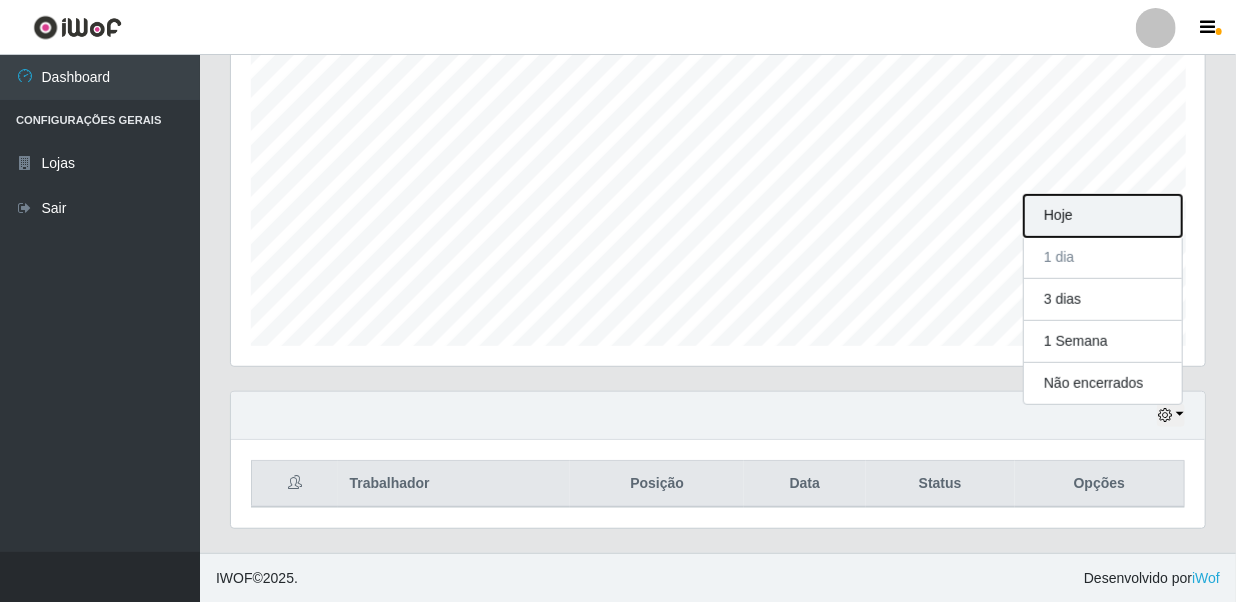 click on "Hoje" at bounding box center [1103, 216] 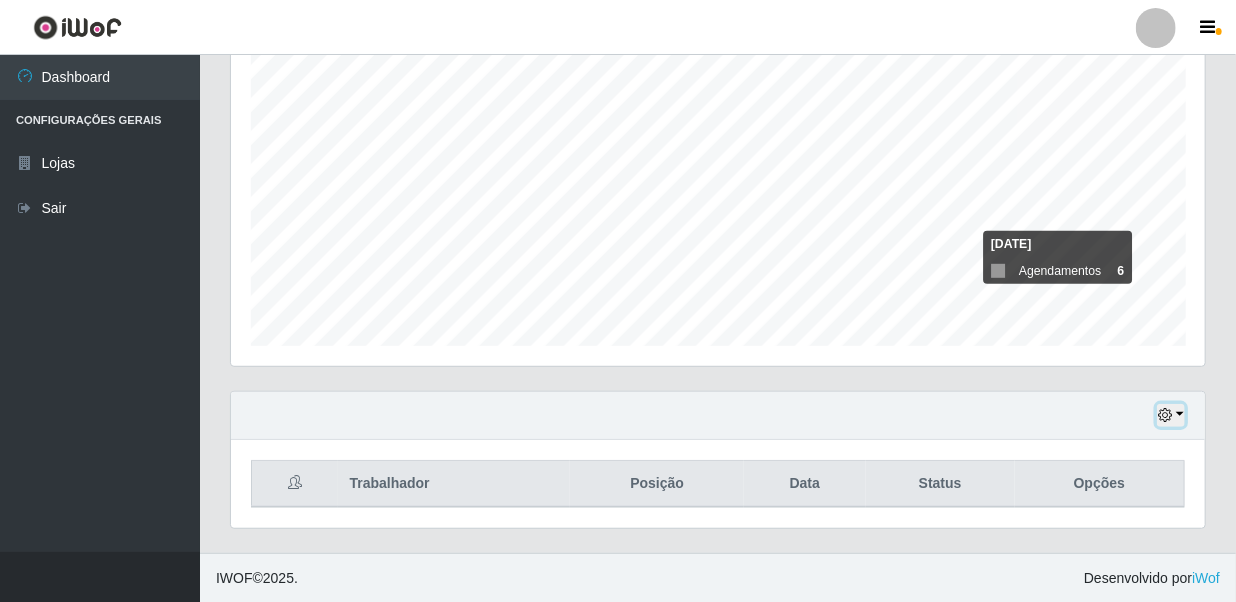 click at bounding box center [1171, 415] 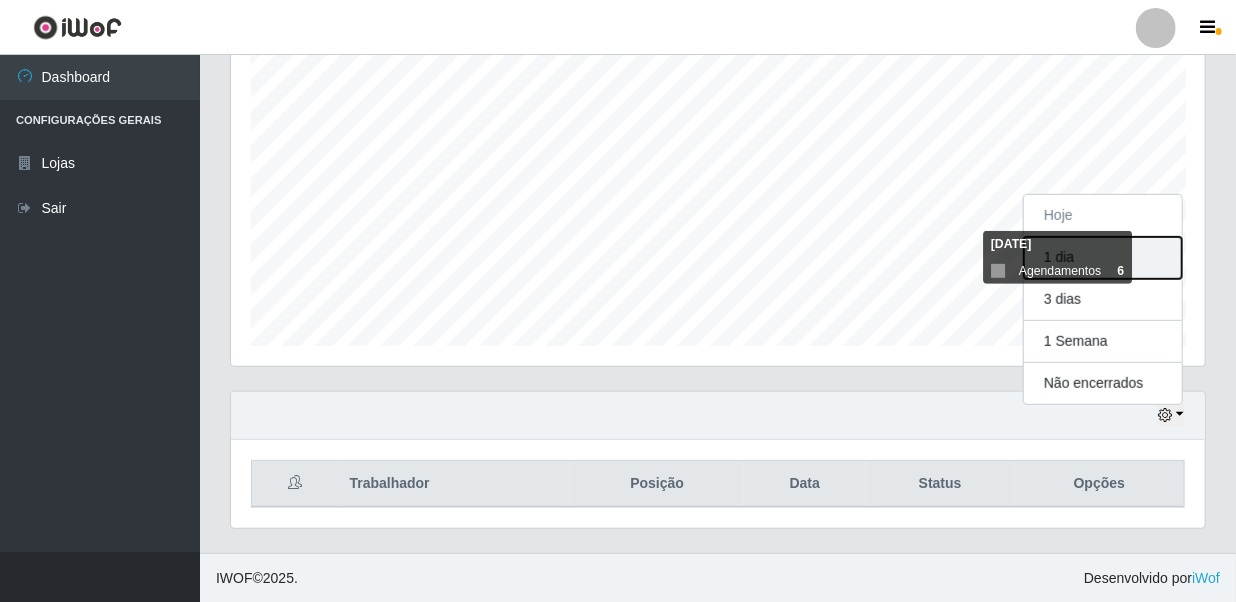 click on "1 dia" at bounding box center [1103, 258] 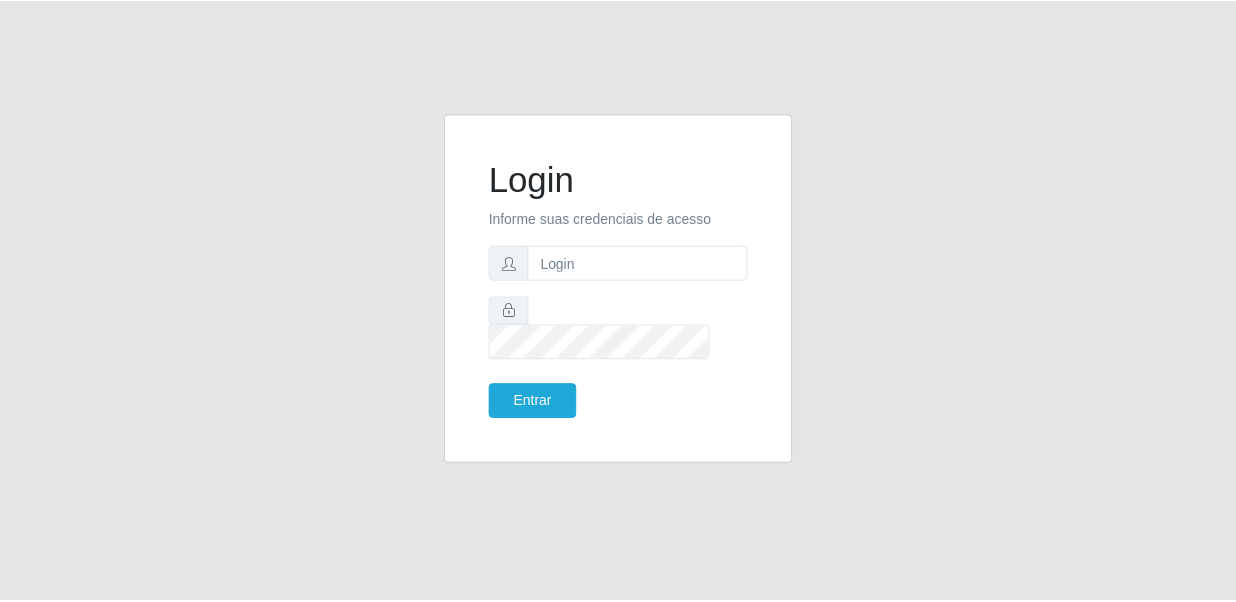 scroll, scrollTop: 0, scrollLeft: 0, axis: both 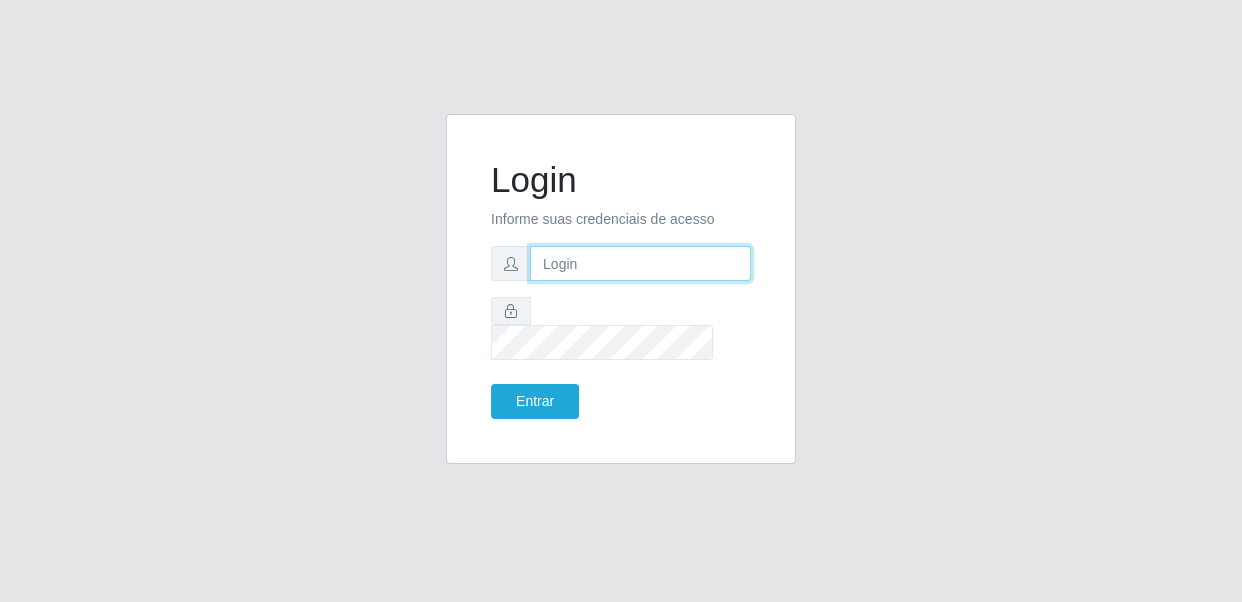 click at bounding box center [640, 263] 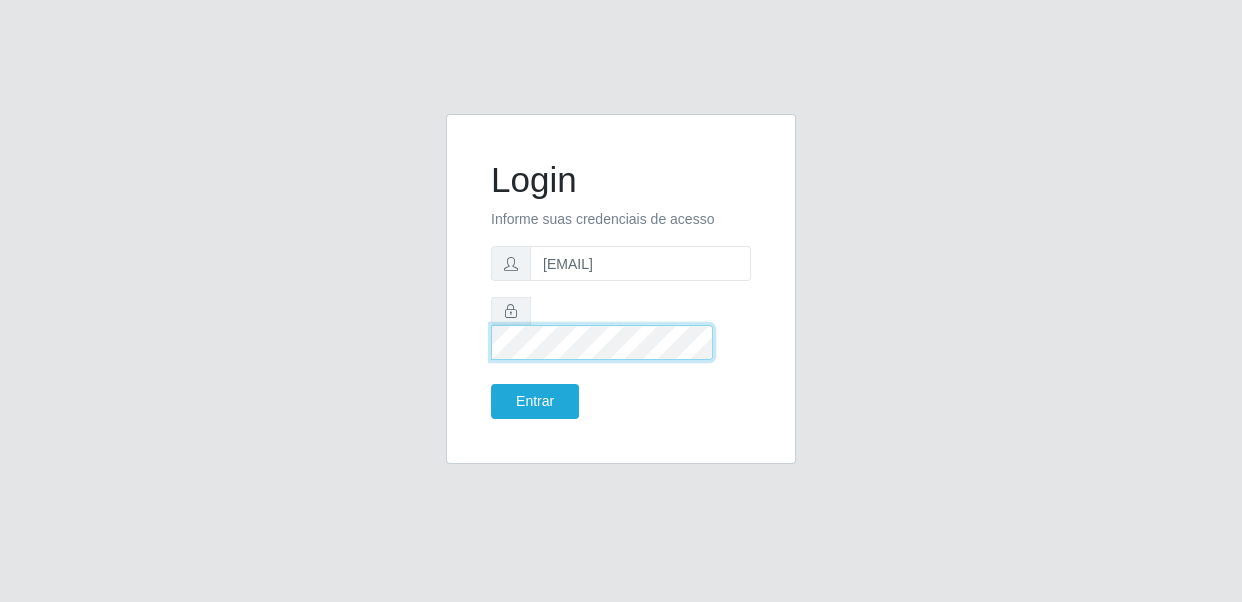 click on "Entrar" at bounding box center (535, 401) 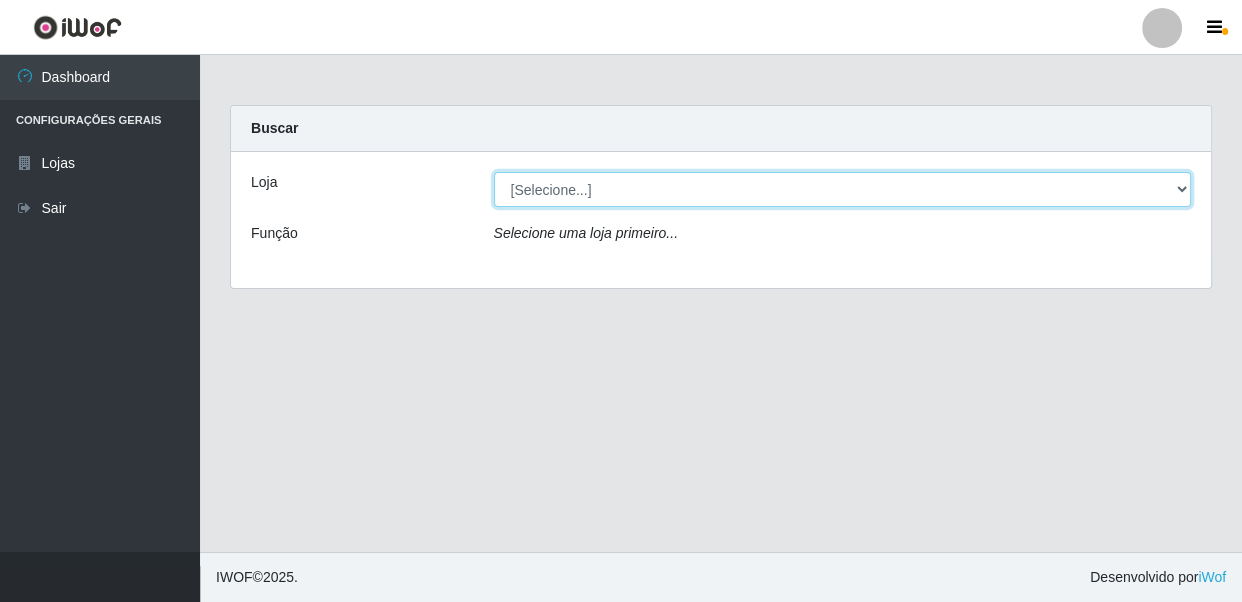 click on "[Selecione...] SUPER SHOW - Coophab" at bounding box center (843, 189) 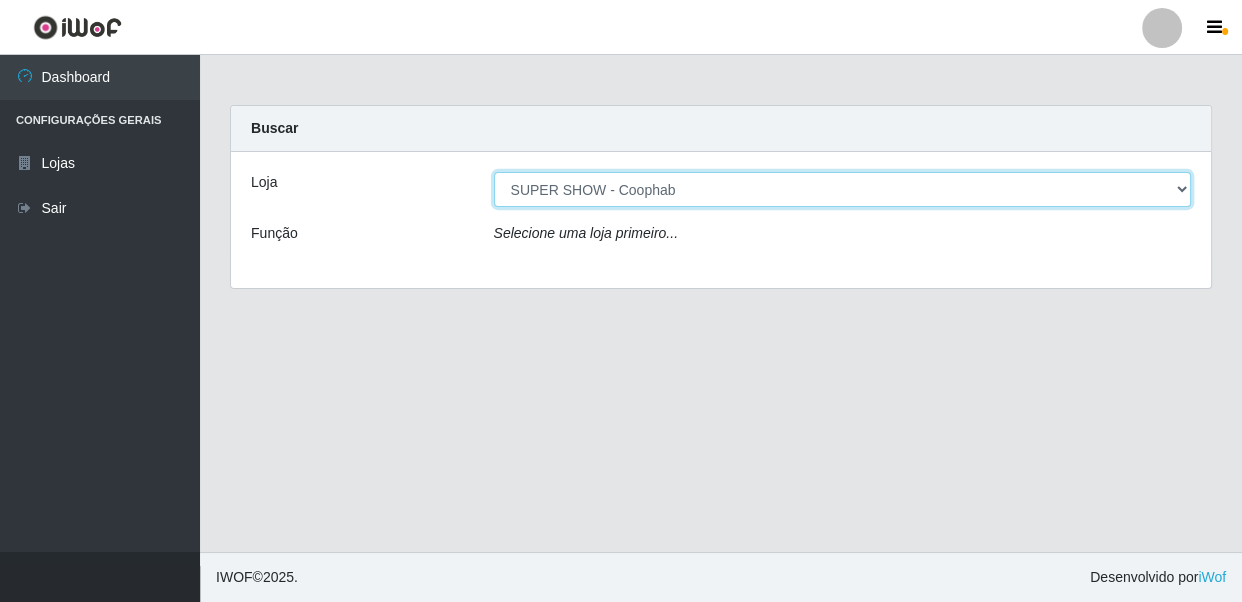 click on "[Selecione...] SUPER SHOW - Coophab" at bounding box center (843, 189) 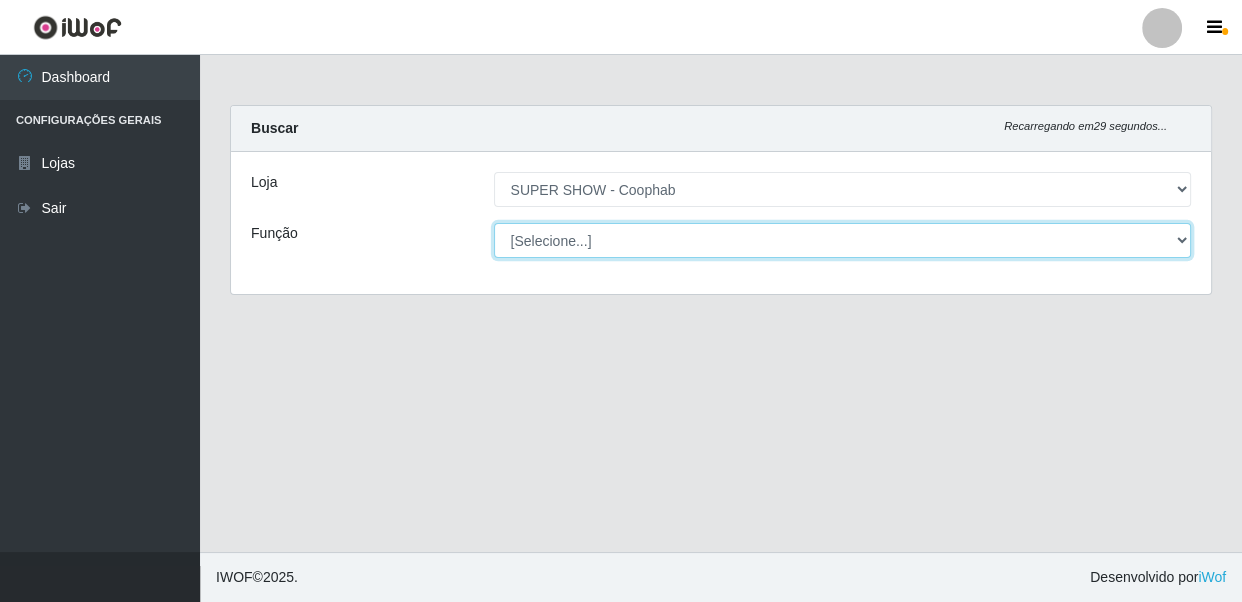 click on "[Selecione...] ASG ASG + ASG ++ Auxiliar de Estacionamento Auxiliar de Estacionamento + Auxiliar de Estacionamento ++ Balconista Balconista + Balconista ++ Embalador Embalador + Embalador ++ Operador de Caixa Operador de Caixa + Operador de Caixa ++ Repositor  Repositor + Repositor ++" at bounding box center [843, 240] 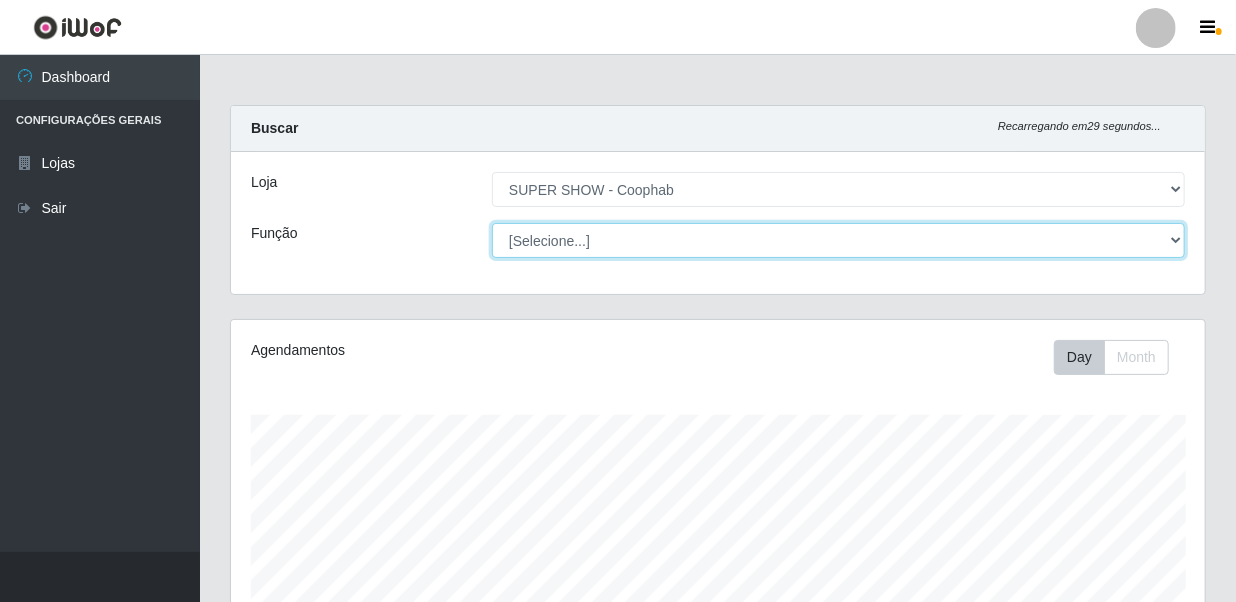 scroll, scrollTop: 999585, scrollLeft: 999025, axis: both 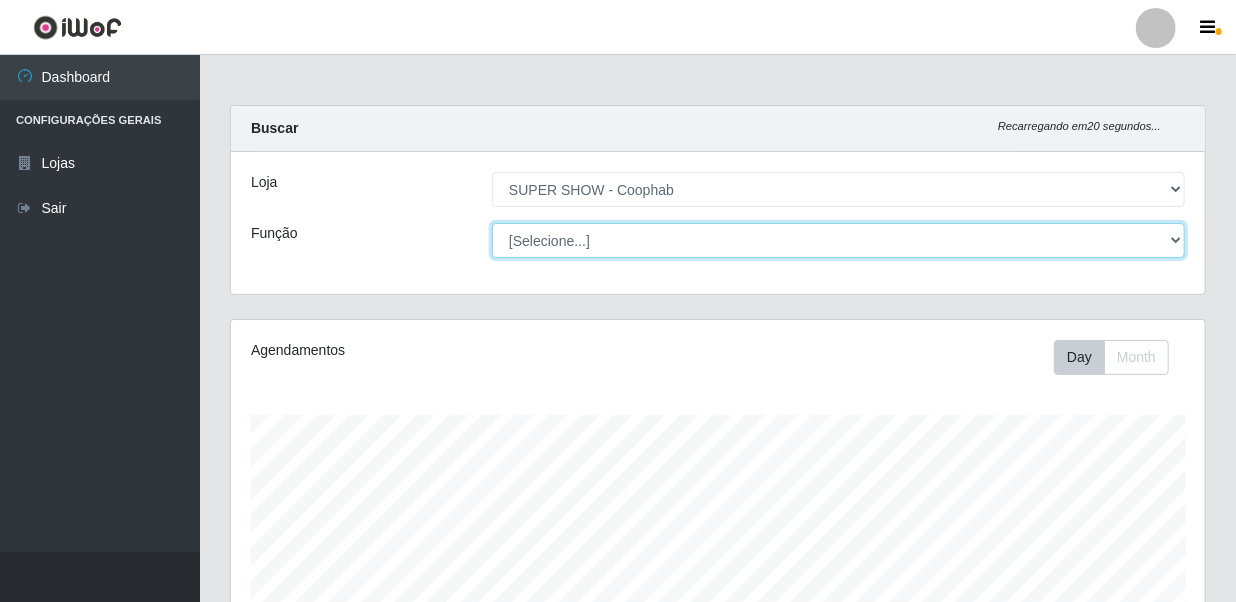 select on "22" 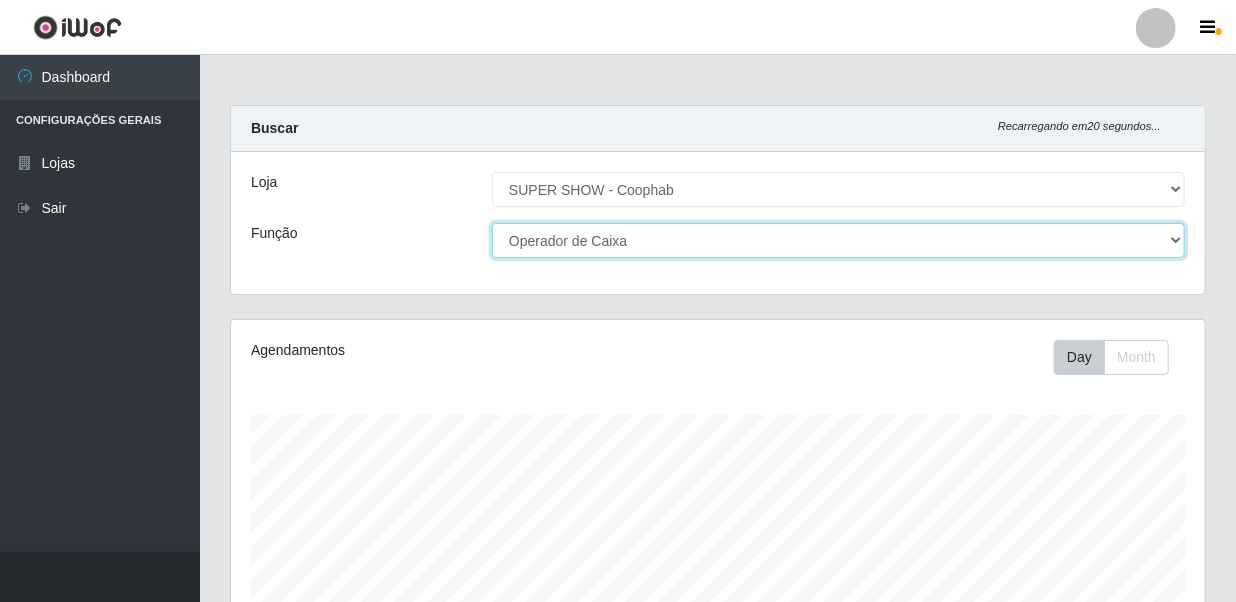 click on "[Selecione...] ASG ASG + ASG ++ Auxiliar de Estacionamento Auxiliar de Estacionamento + Auxiliar de Estacionamento ++ Balconista Balconista + Balconista ++ Embalador Embalador + Embalador ++ Operador de Caixa Operador de Caixa + Operador de Caixa ++ Repositor  Repositor + Repositor ++" at bounding box center [838, 240] 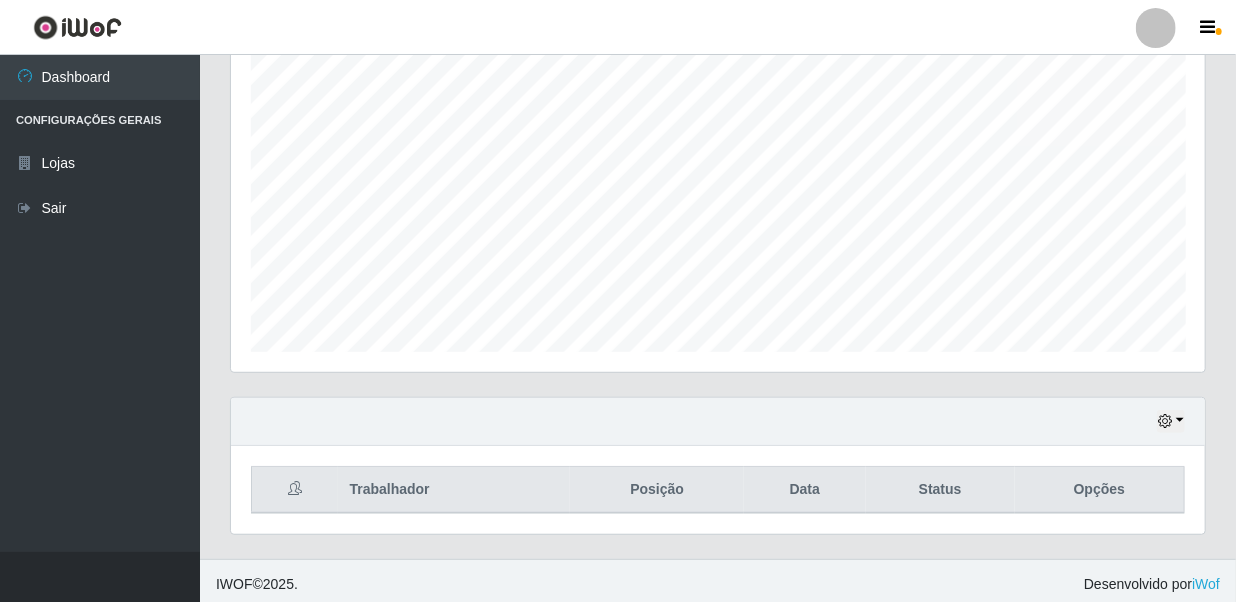 scroll, scrollTop: 369, scrollLeft: 0, axis: vertical 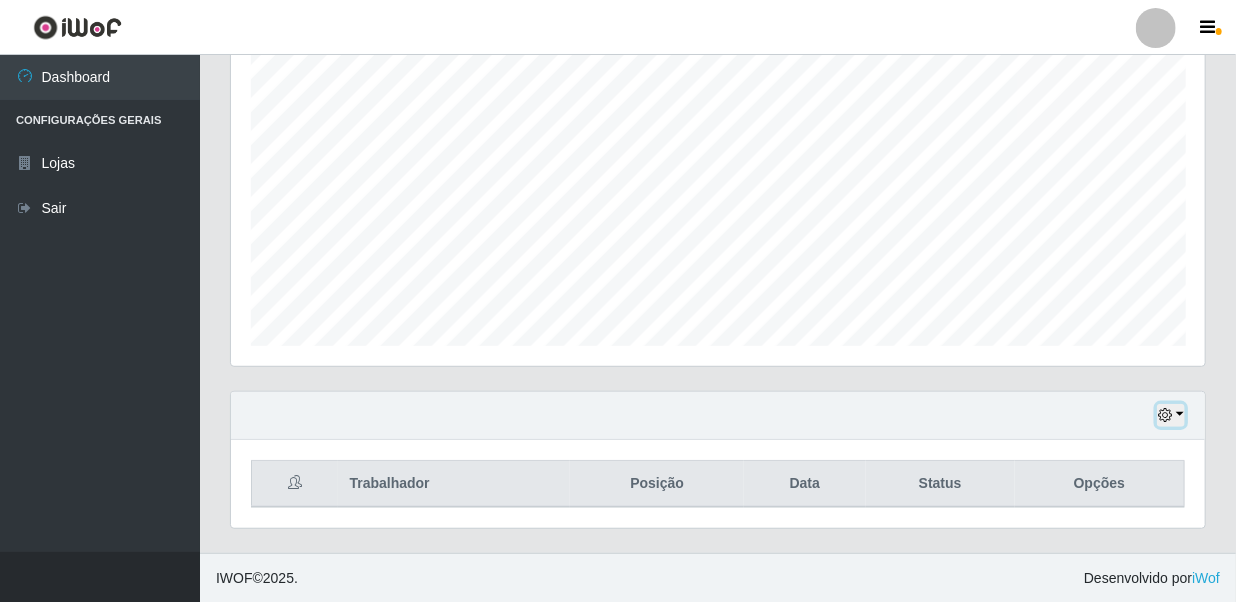 click at bounding box center (1171, 415) 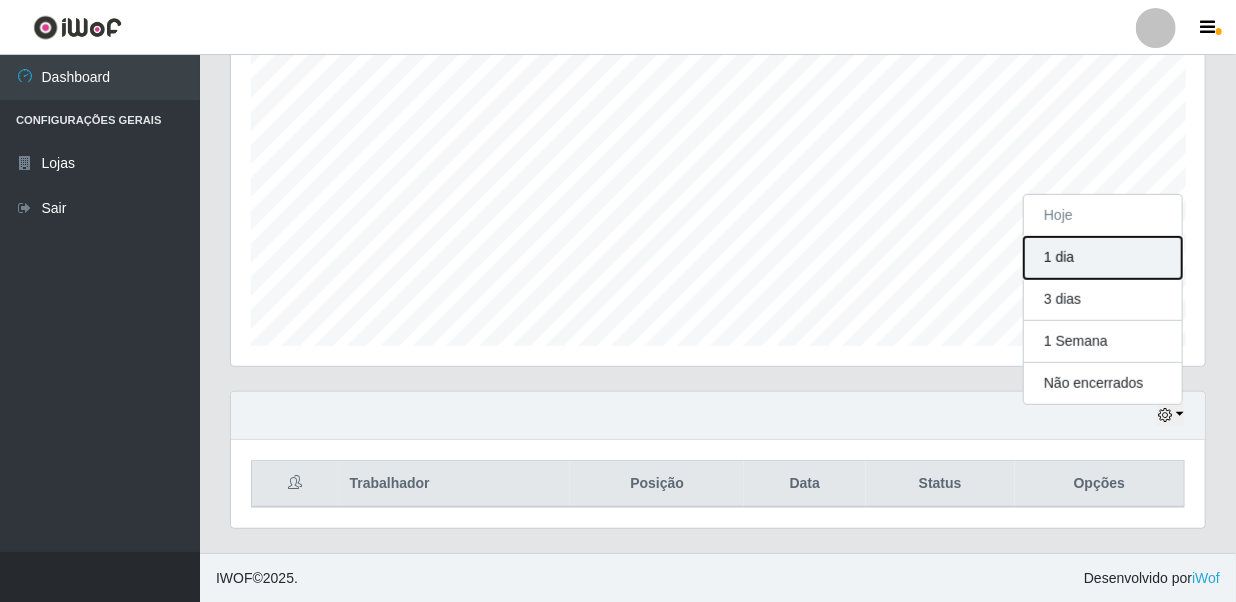 click on "1 dia" at bounding box center [1103, 258] 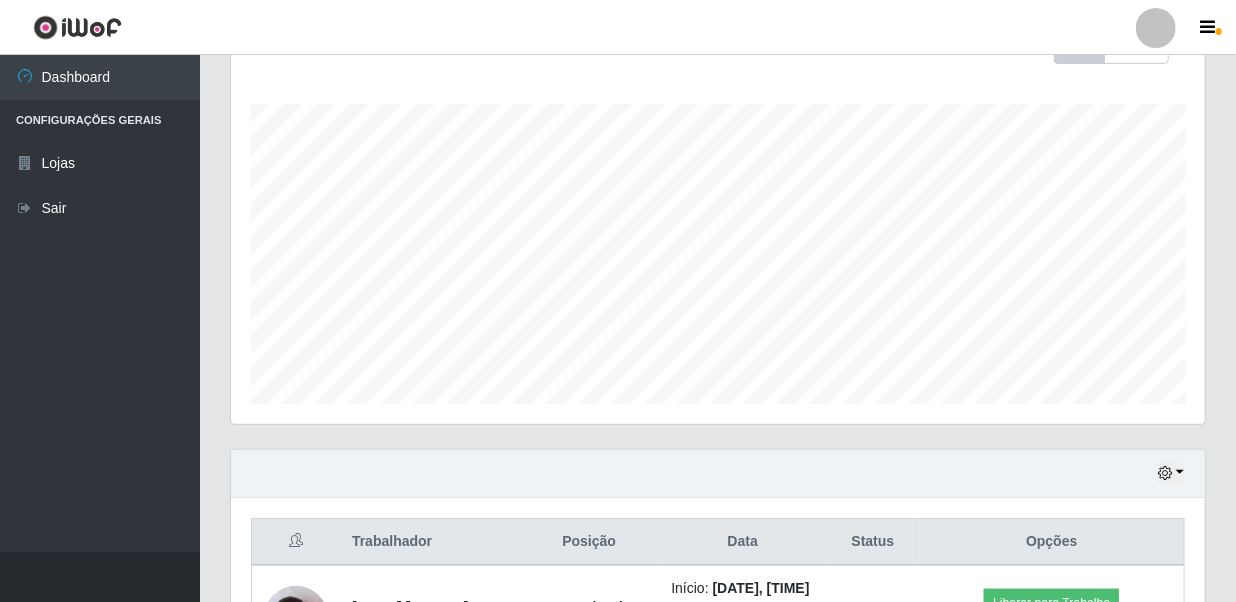 scroll, scrollTop: 493, scrollLeft: 0, axis: vertical 